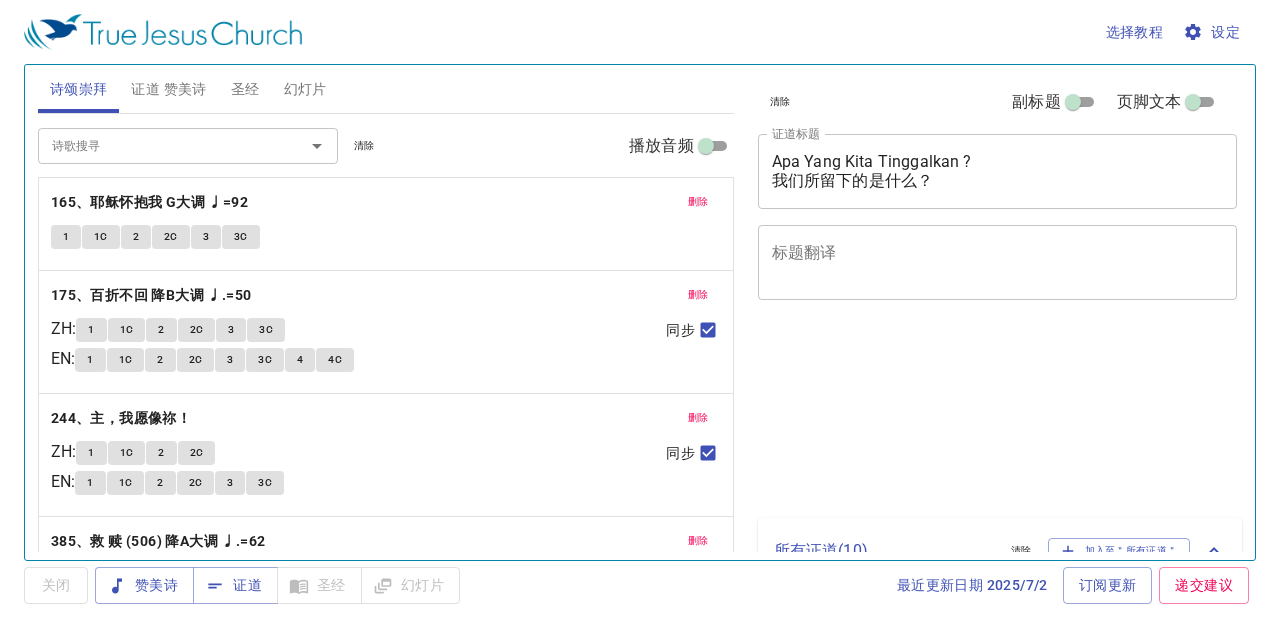 scroll, scrollTop: 0, scrollLeft: 0, axis: both 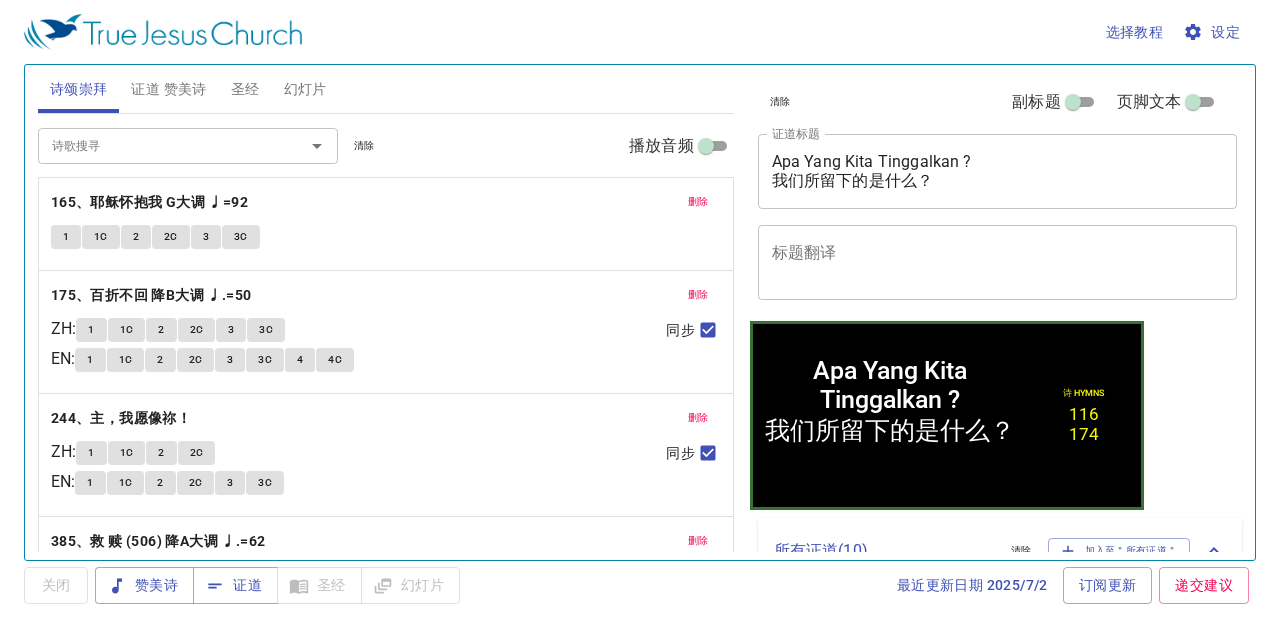 click on "清除" at bounding box center (364, 146) 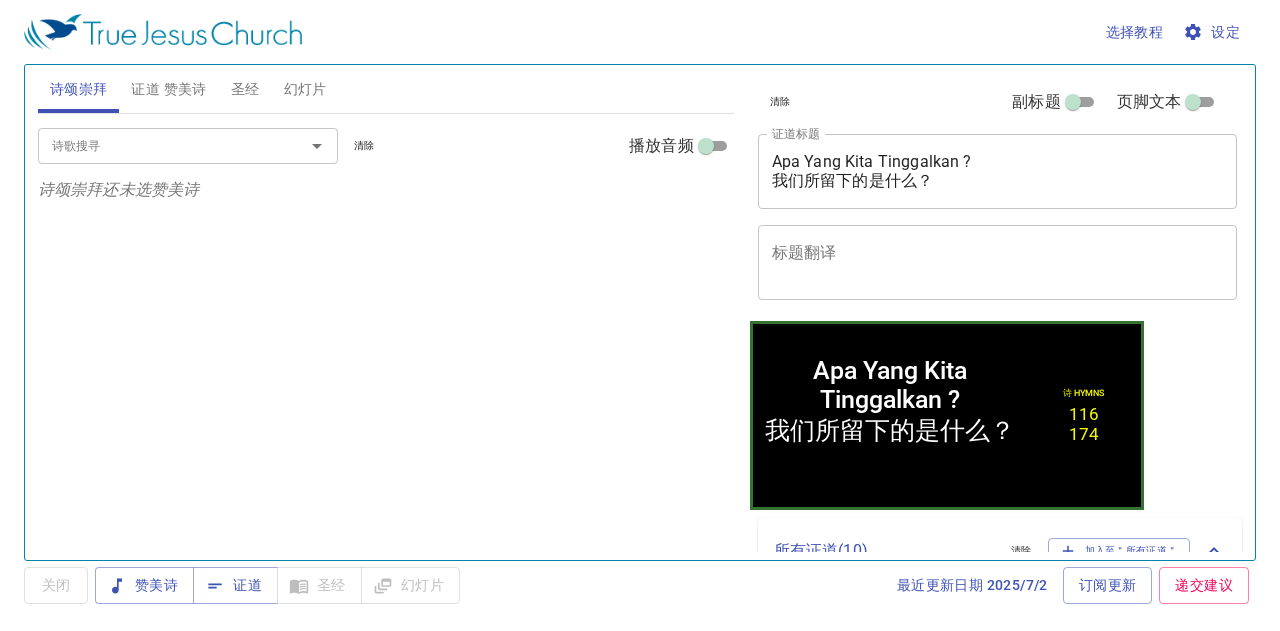 click on "清除" at bounding box center (780, 102) 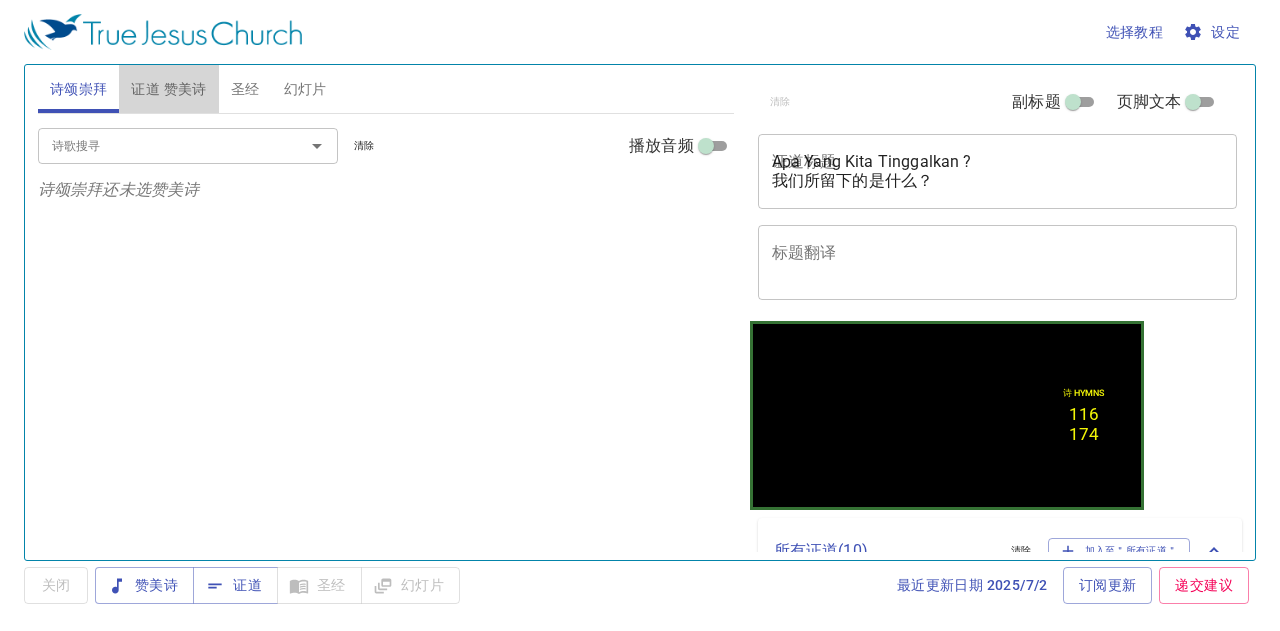 click on "证道 赞美诗" at bounding box center [168, 89] 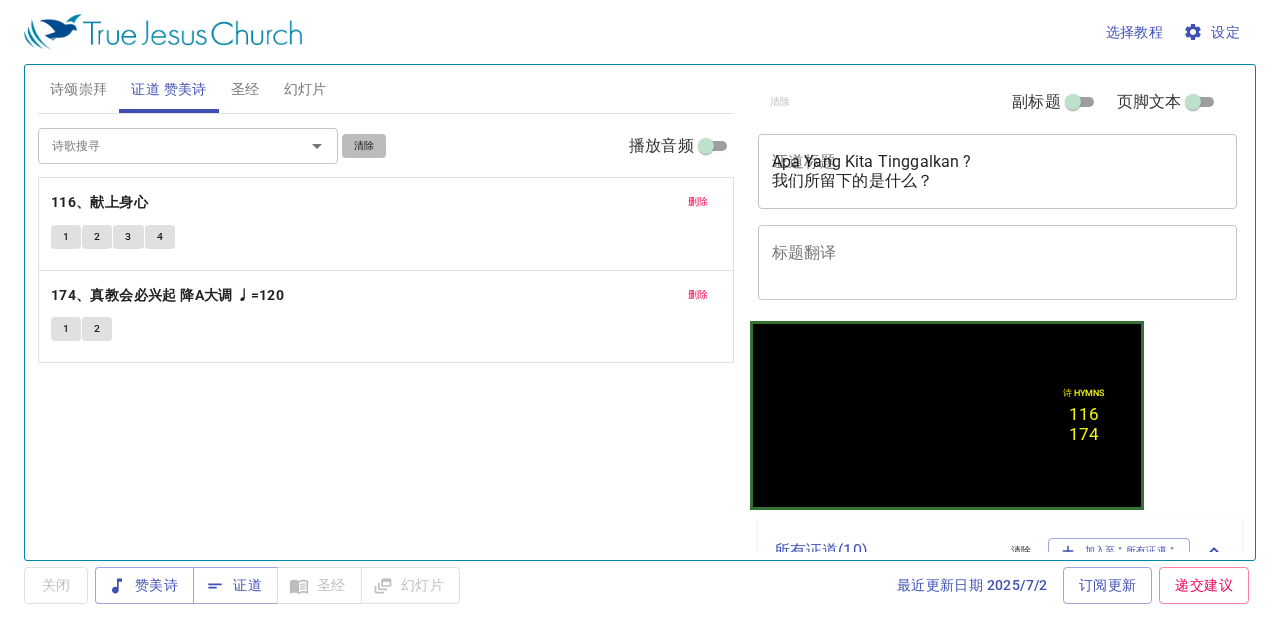 click on "清除" at bounding box center [364, 146] 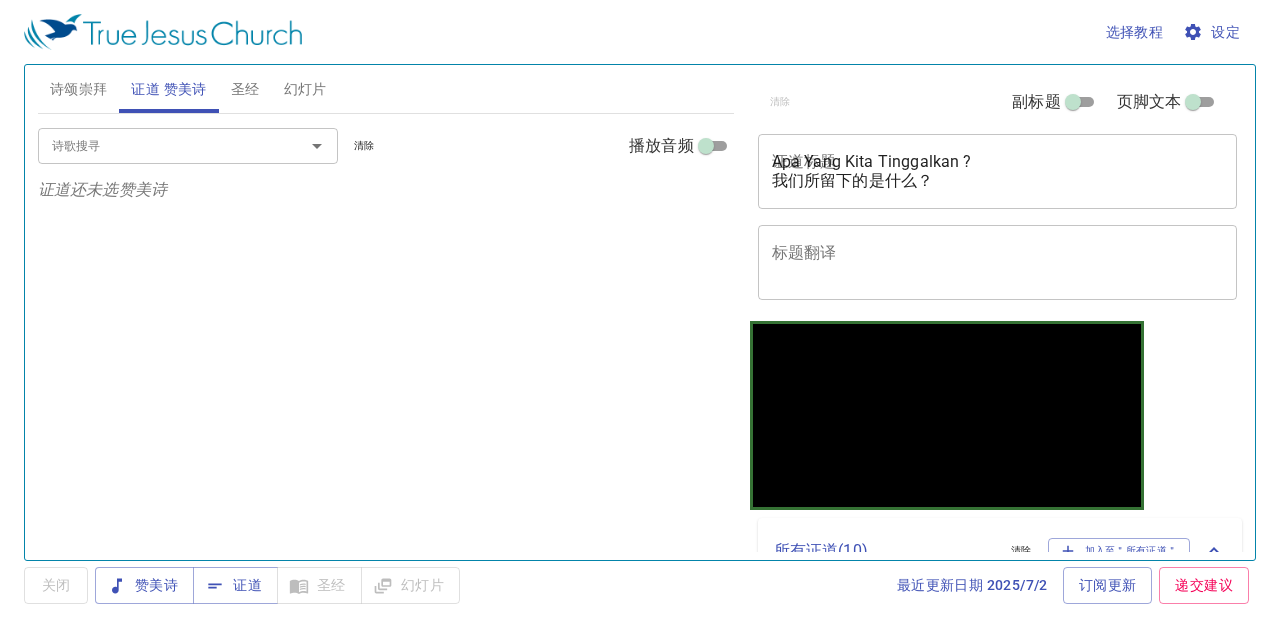 click on "诗颂崇拜" at bounding box center [79, 89] 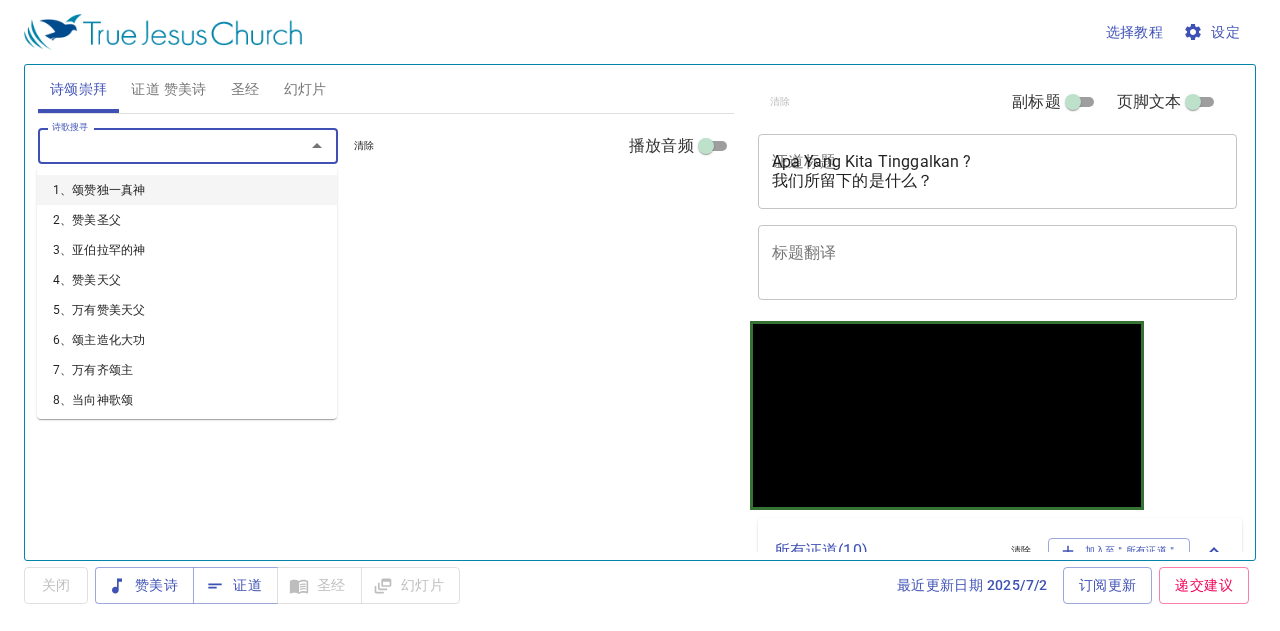 click on "诗歌搜寻" at bounding box center [158, 145] 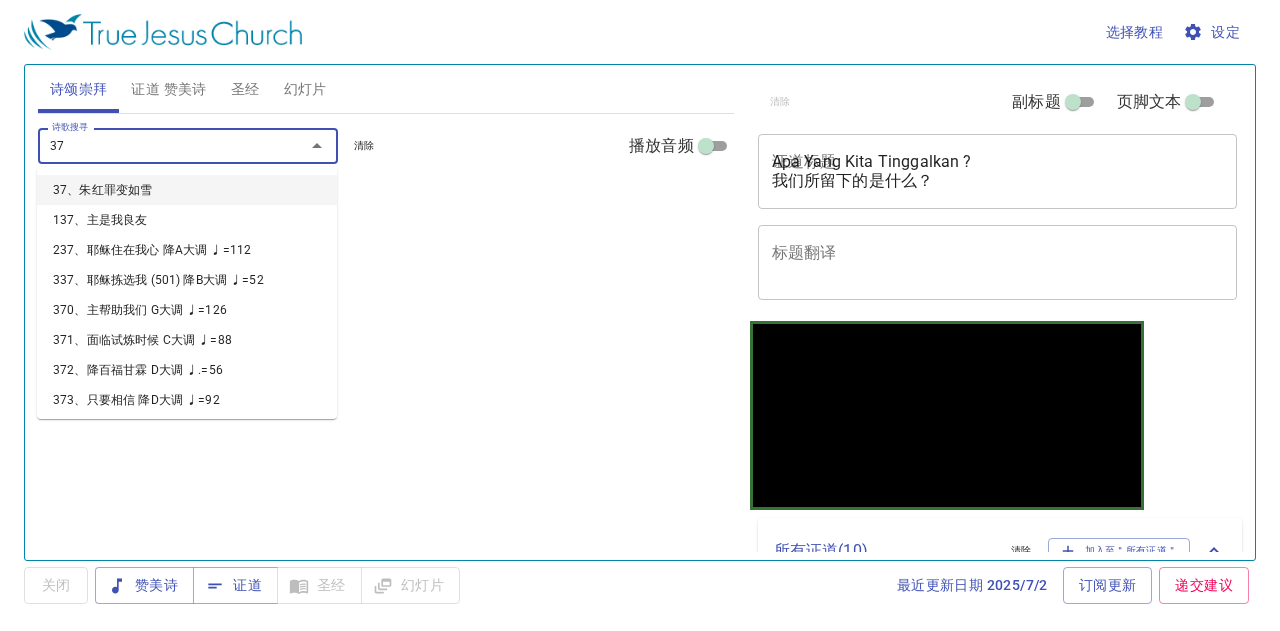 type on "378" 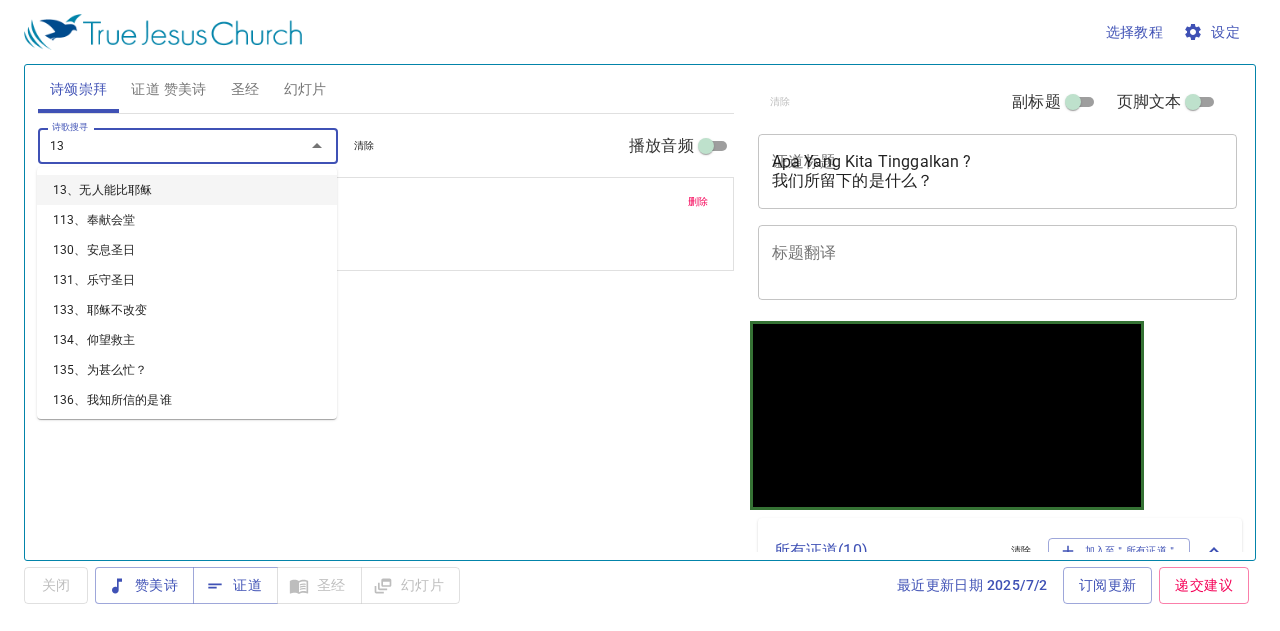 type on "138" 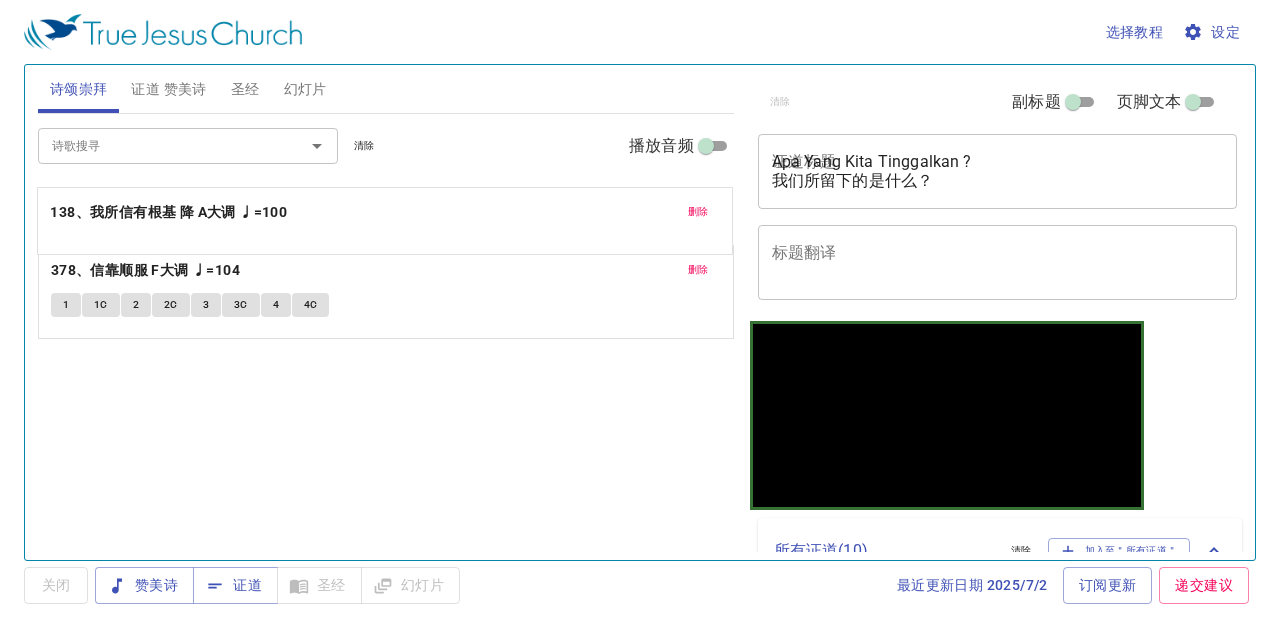 drag, startPoint x: 327, startPoint y: 307, endPoint x: 352, endPoint y: 218, distance: 92.44458 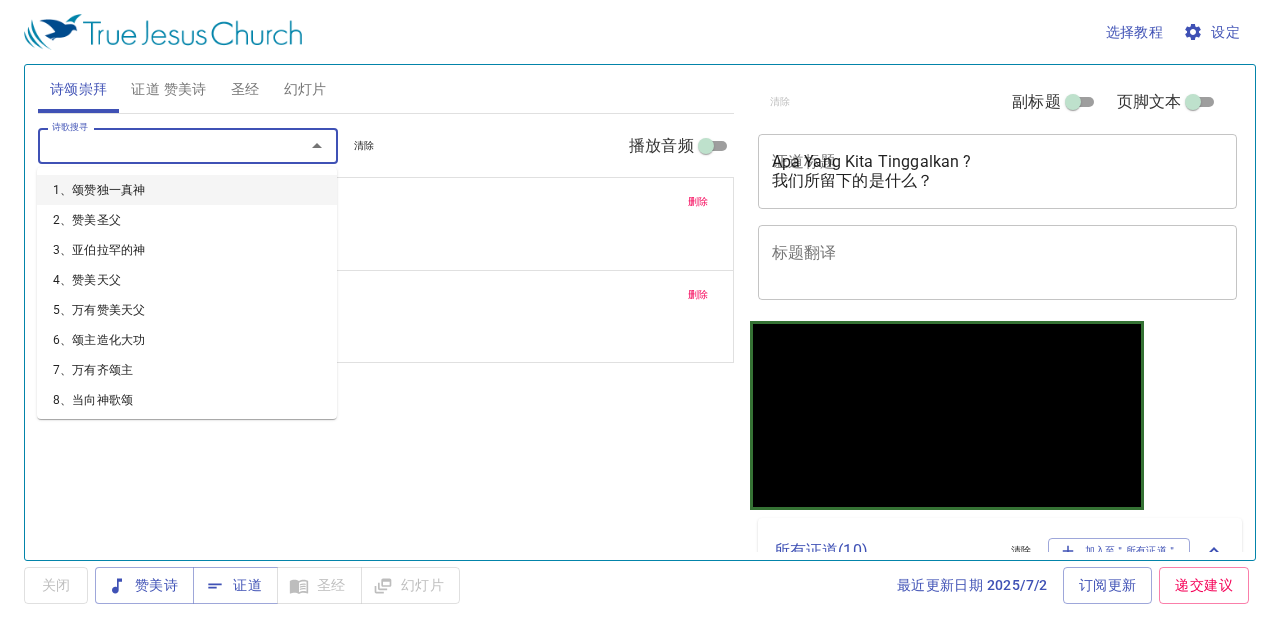 click on "诗歌搜寻" at bounding box center [158, 145] 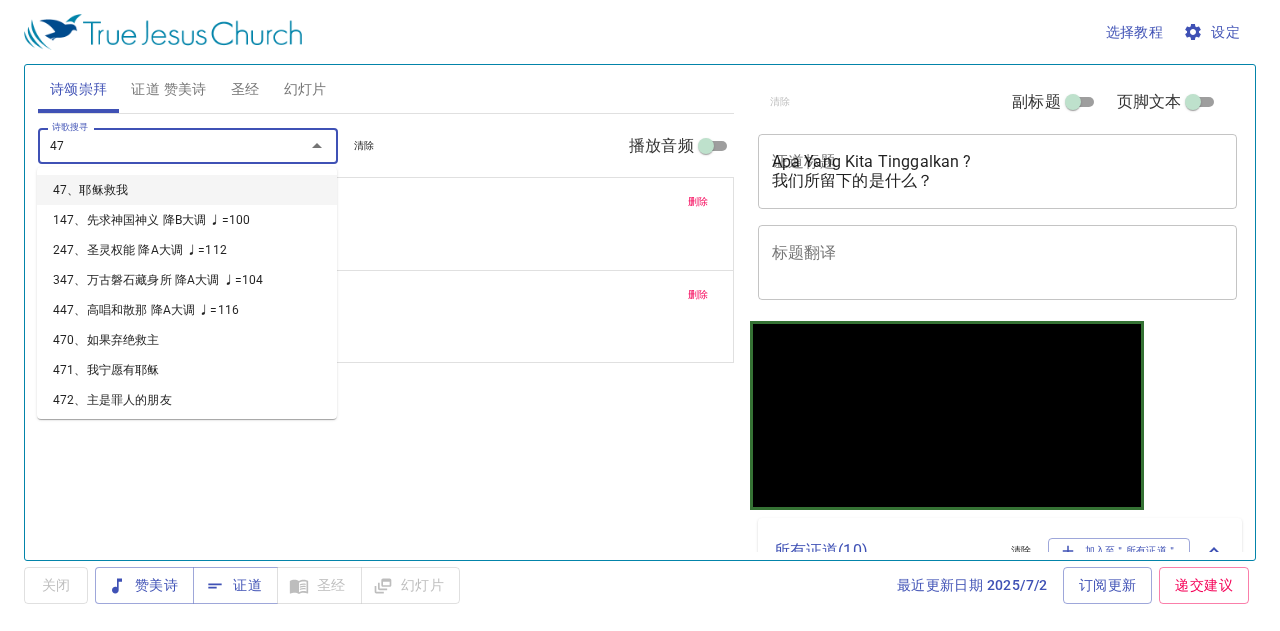 type on "473" 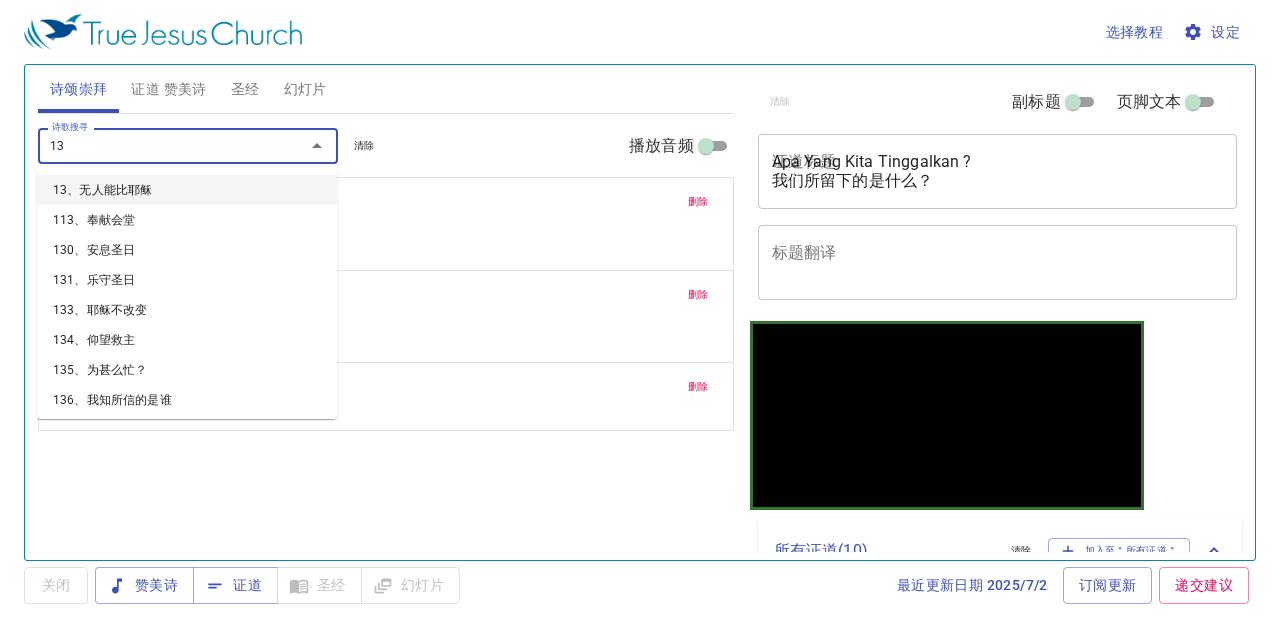 type on "133" 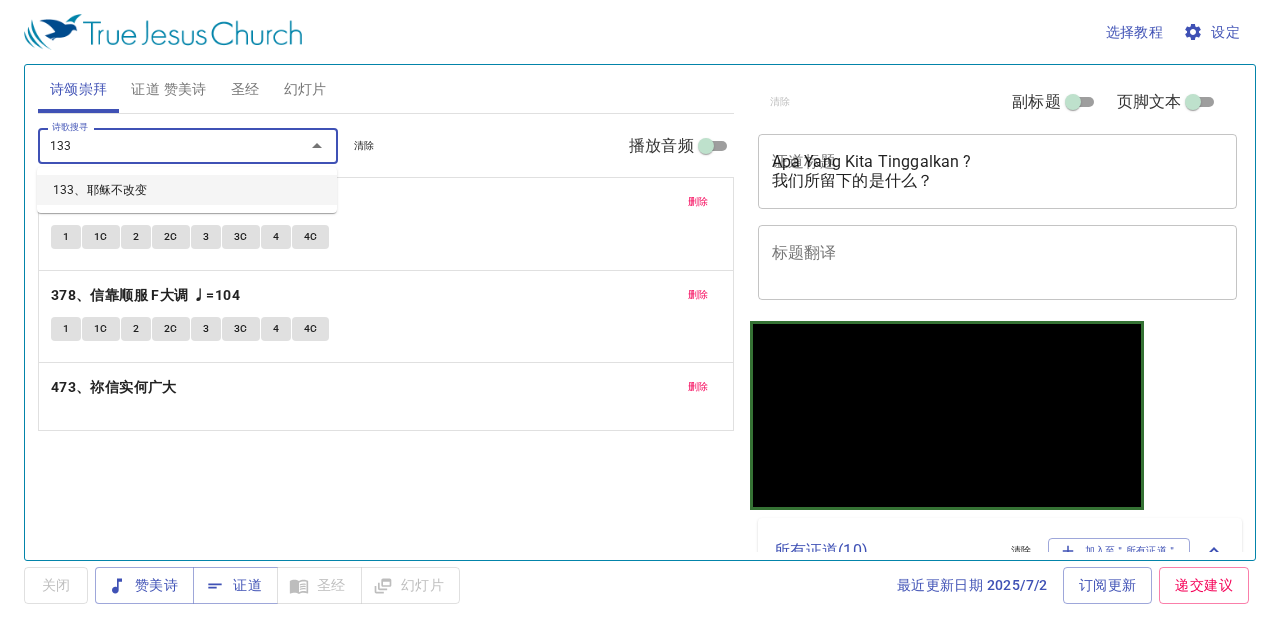 type 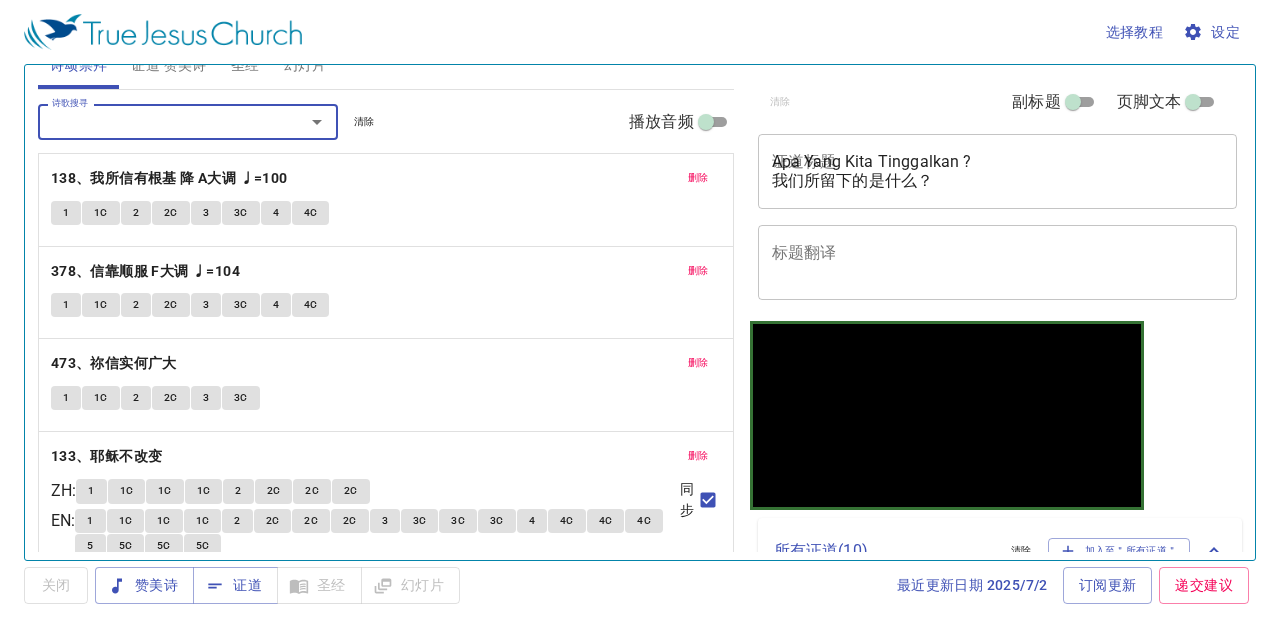 scroll, scrollTop: 0, scrollLeft: 0, axis: both 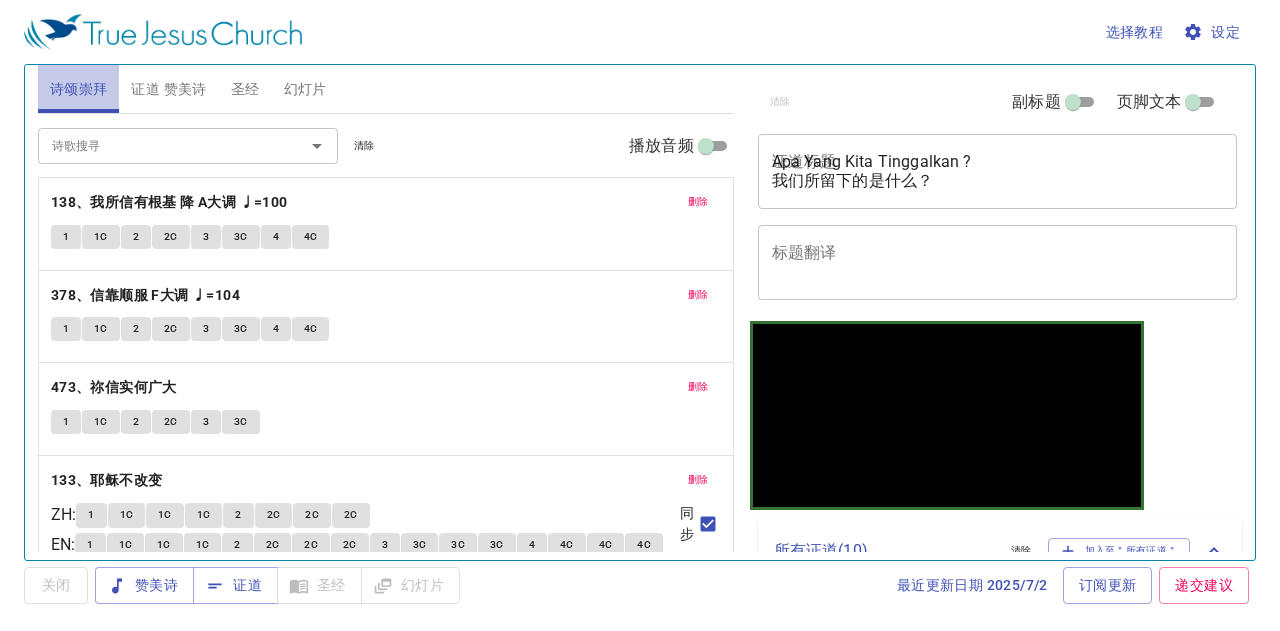 click on "诗颂崇拜" at bounding box center (79, 89) 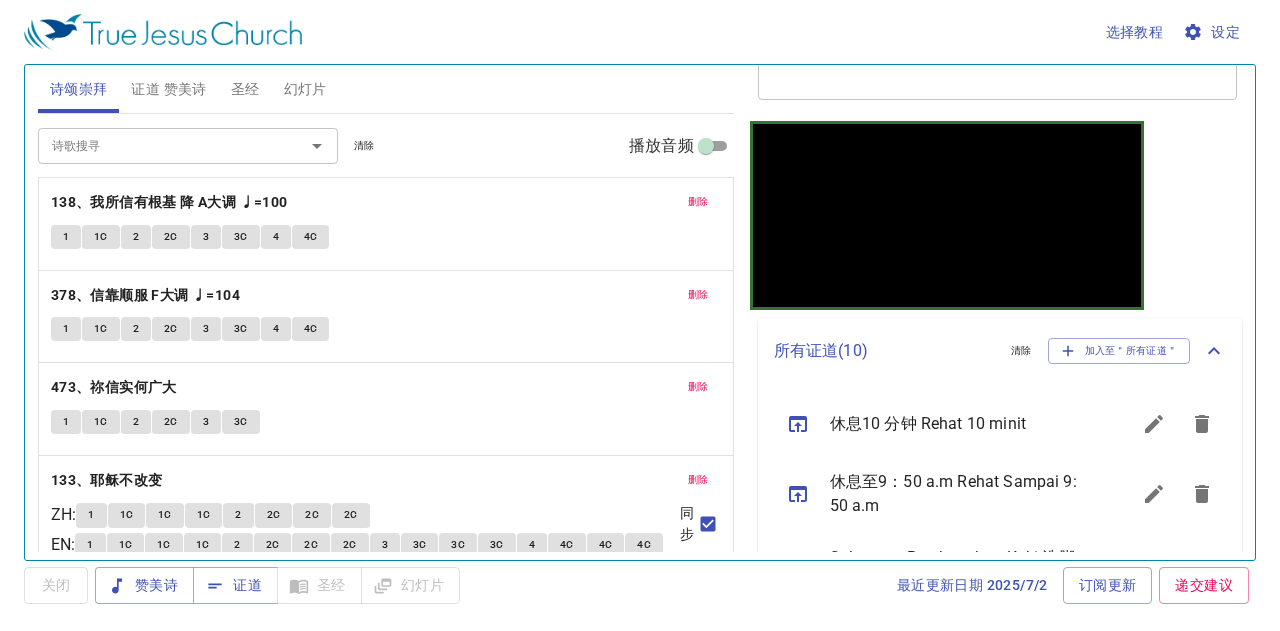 scroll, scrollTop: 400, scrollLeft: 0, axis: vertical 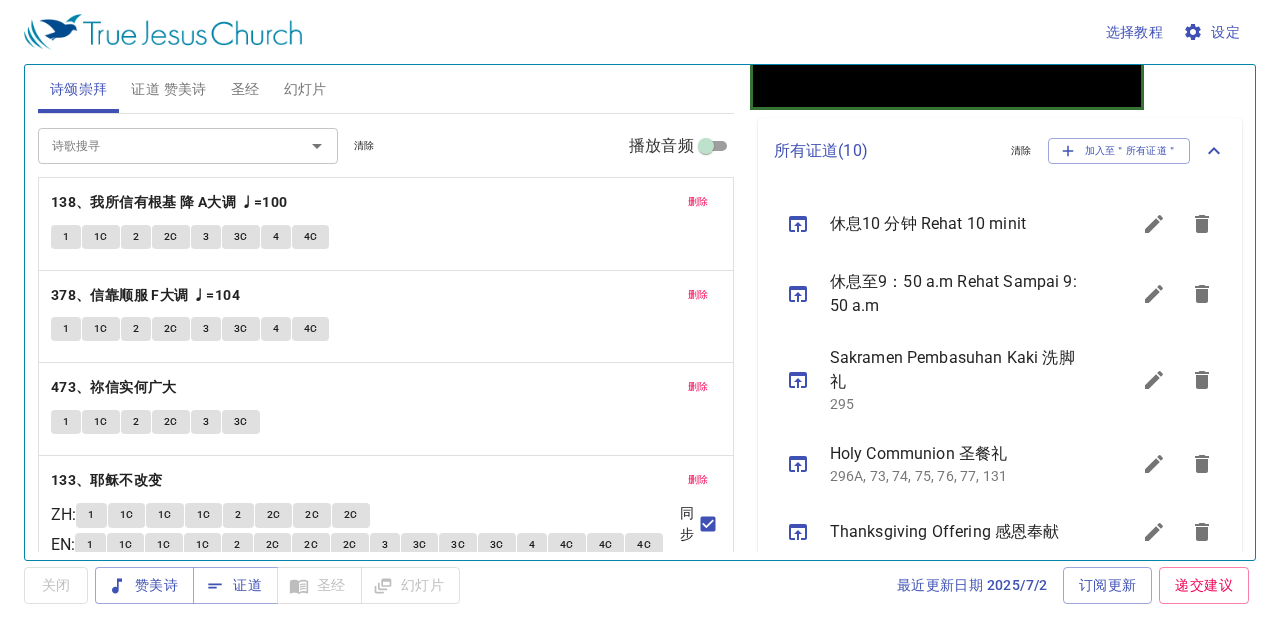 click on "幻灯片" at bounding box center [305, 89] 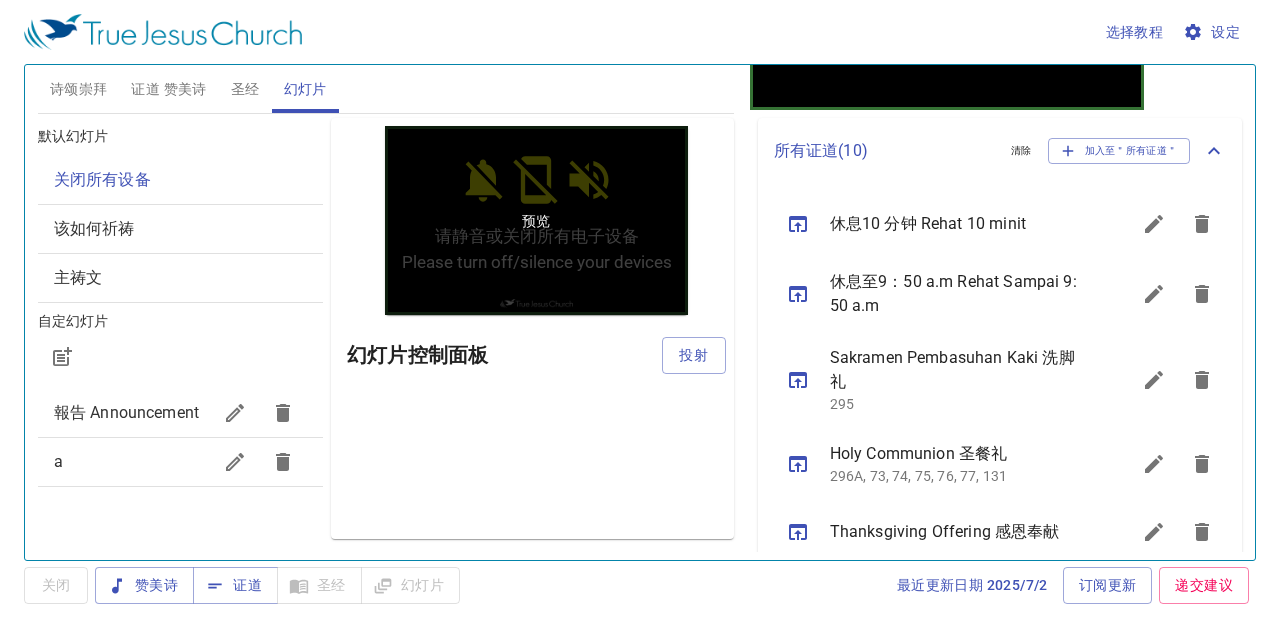 scroll, scrollTop: 0, scrollLeft: 0, axis: both 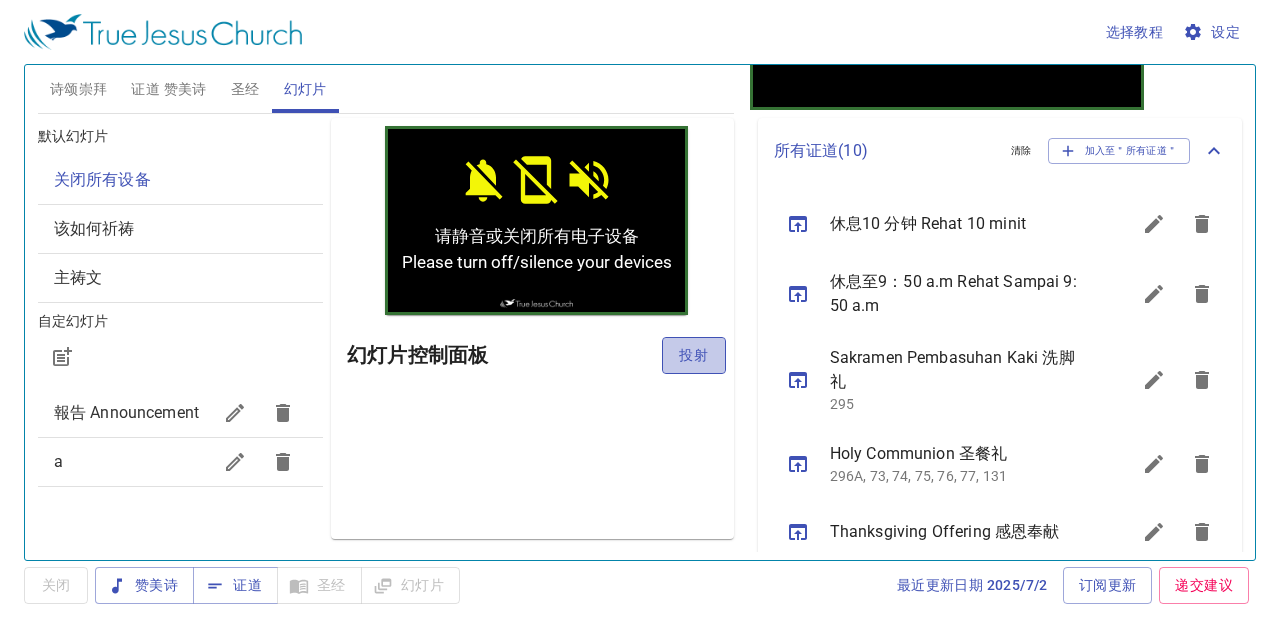 click on "投射" at bounding box center [694, 355] 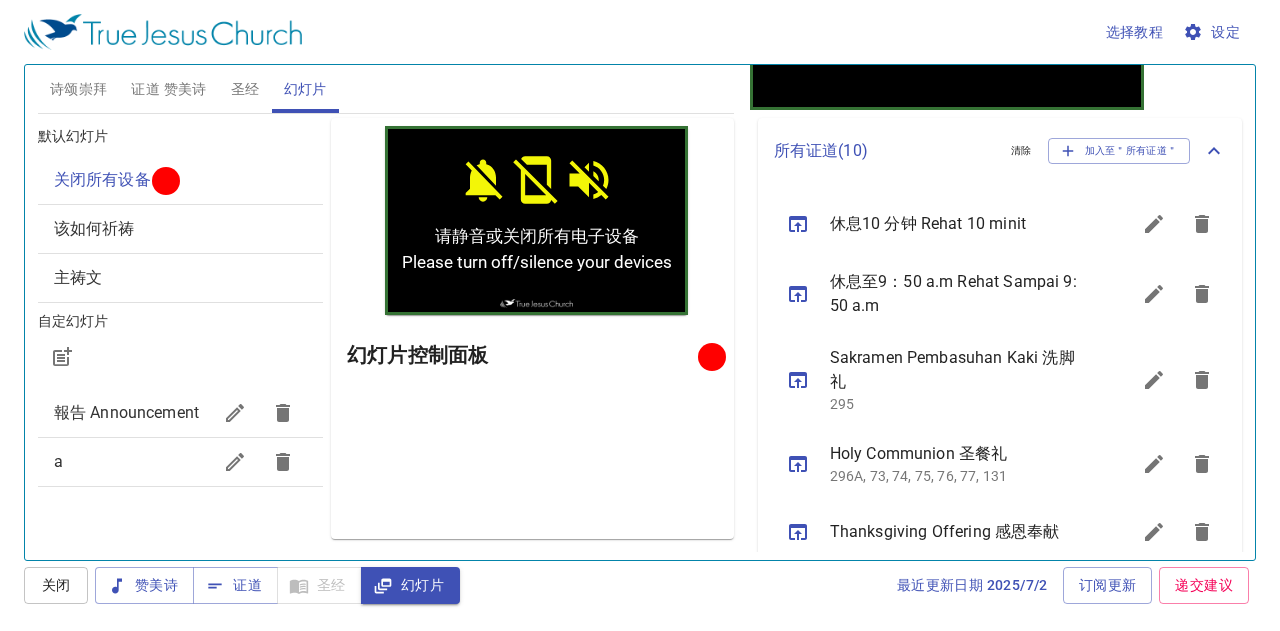 click on "该如何祈祷" at bounding box center [180, 229] 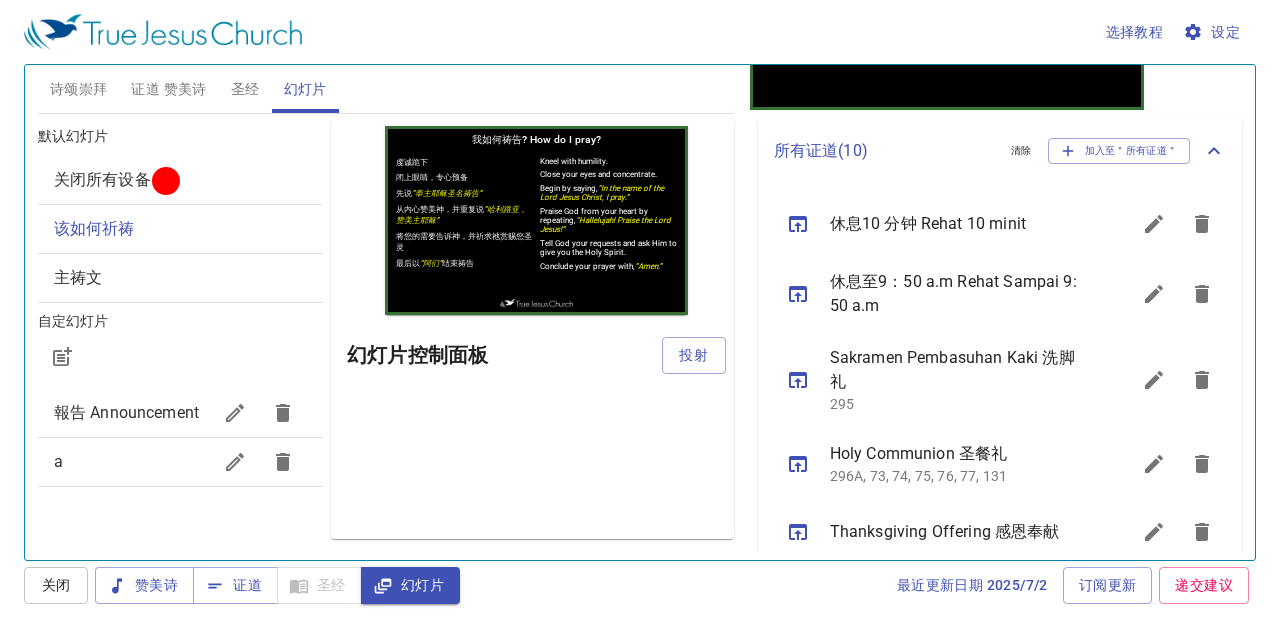 click 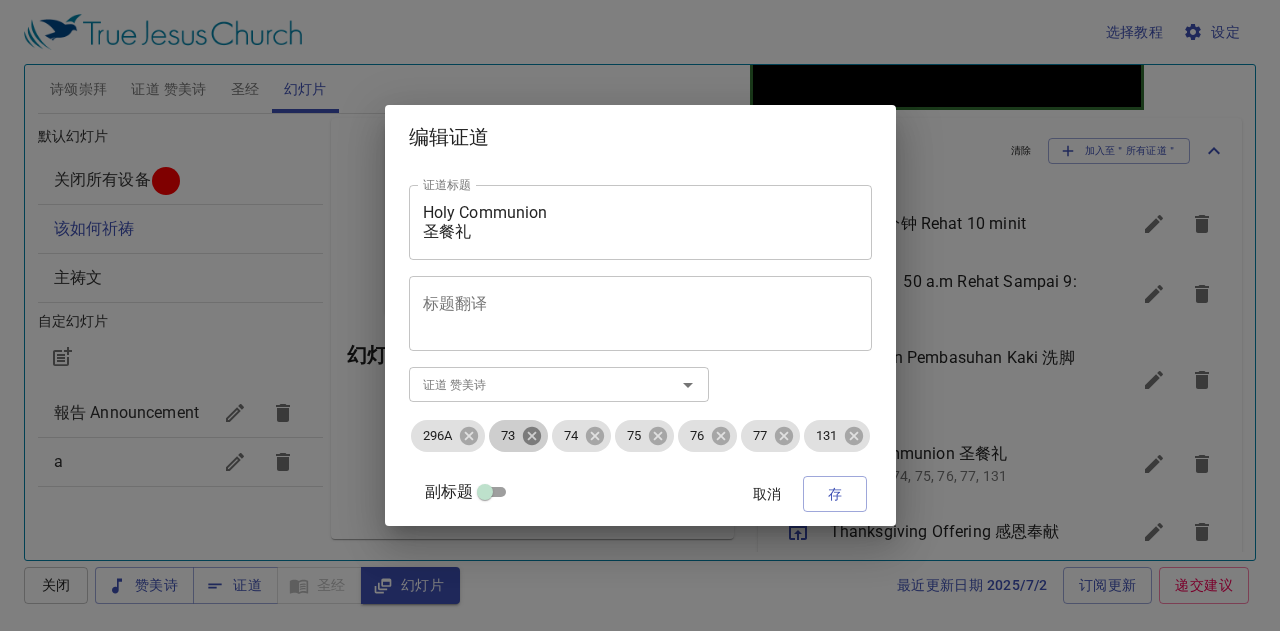 click 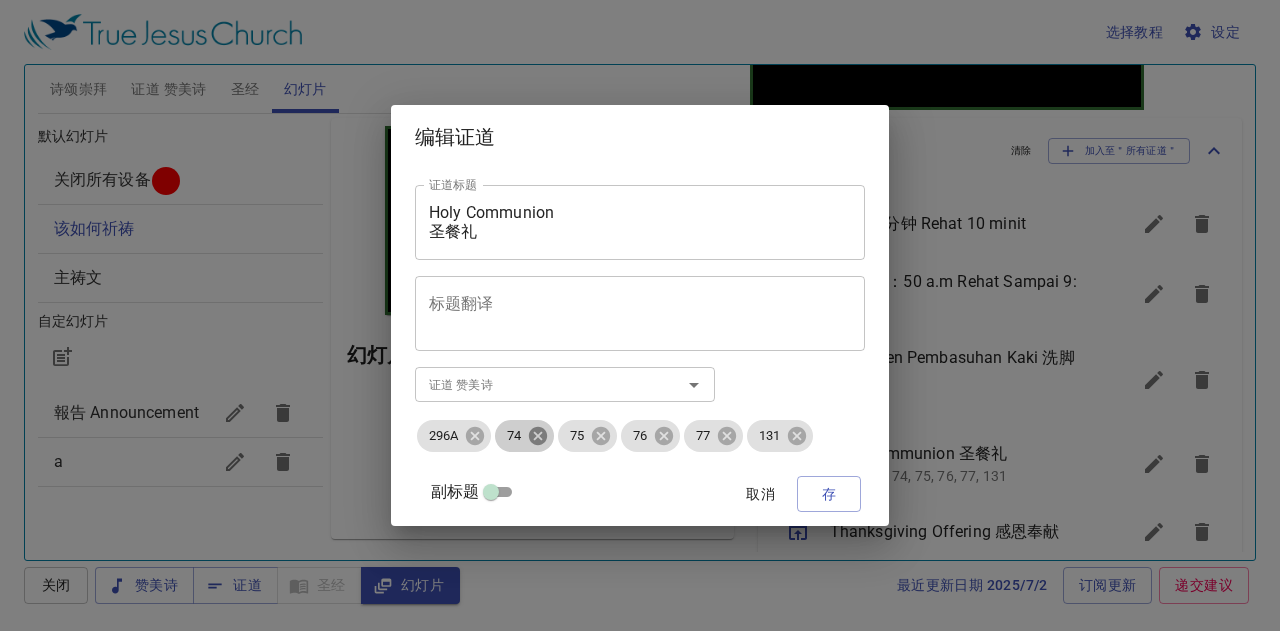 click 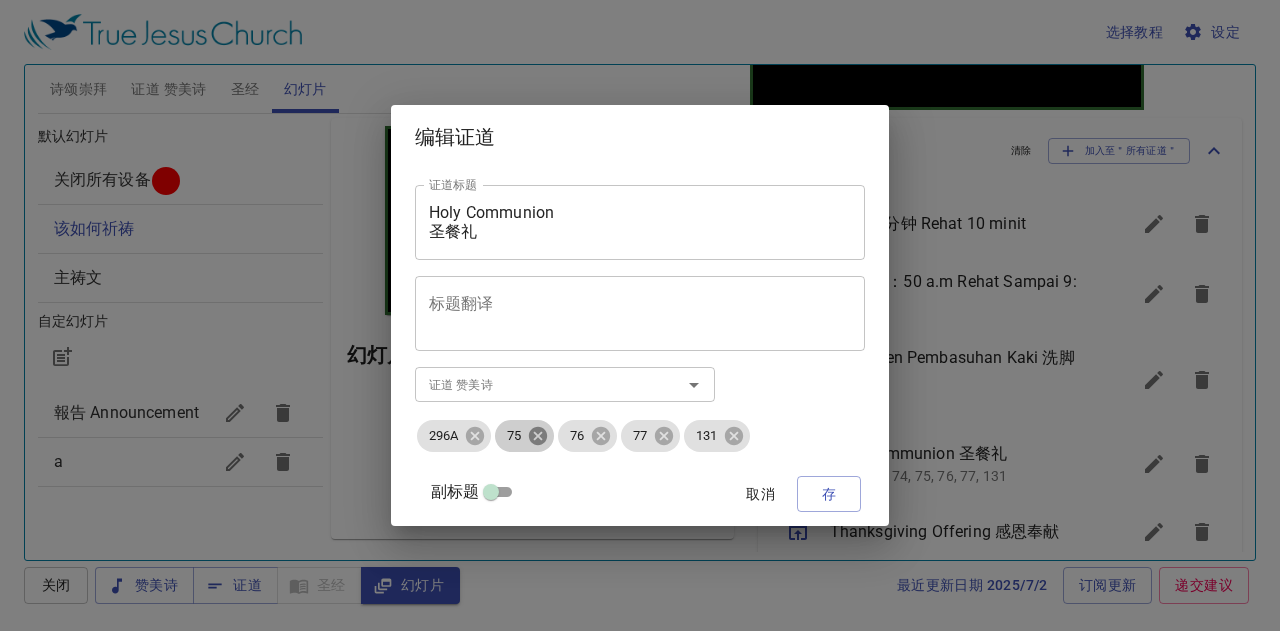 click 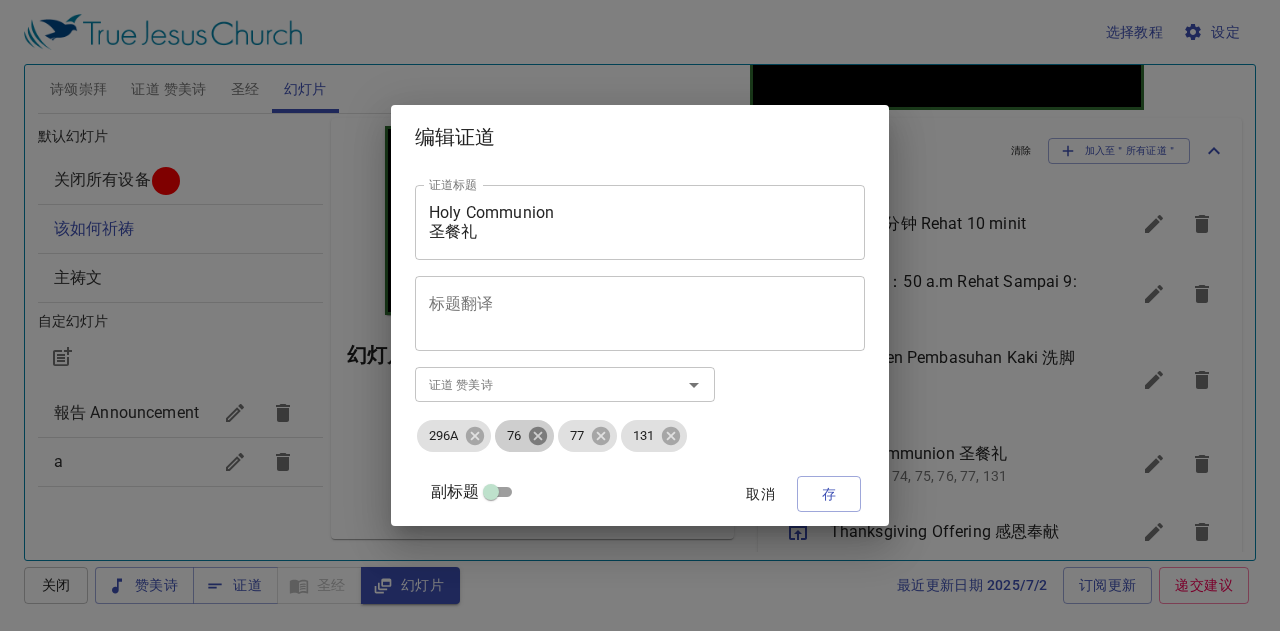 click 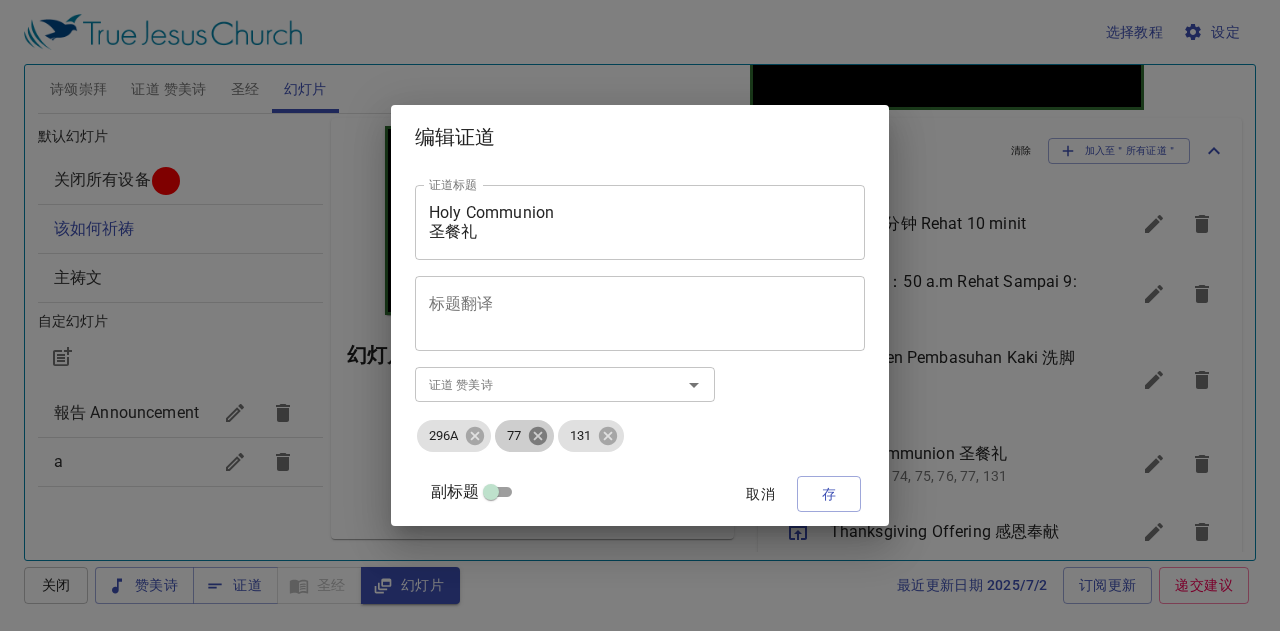 click 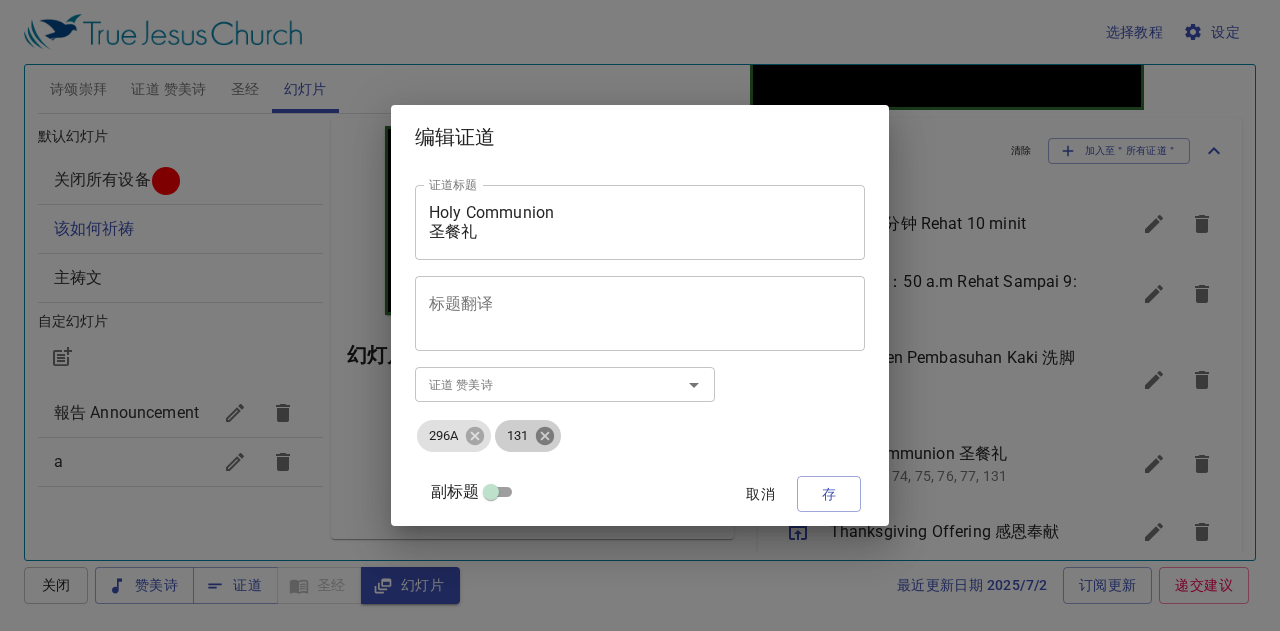 click 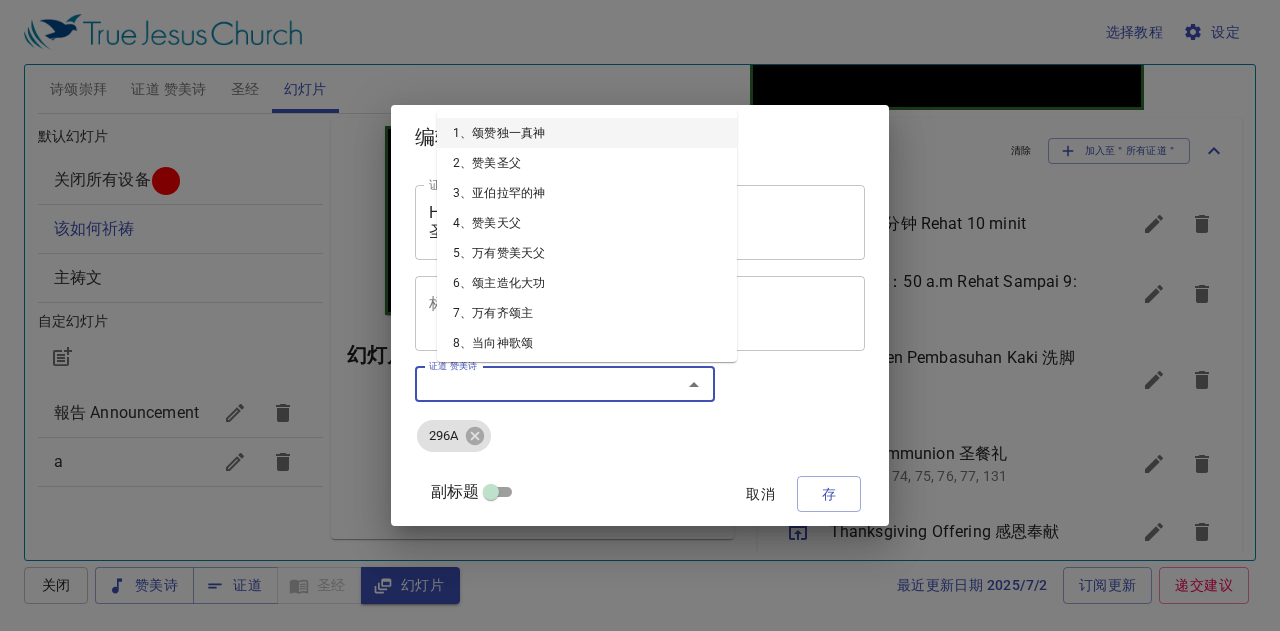 click on "证道 赞美诗" at bounding box center [535, 384] 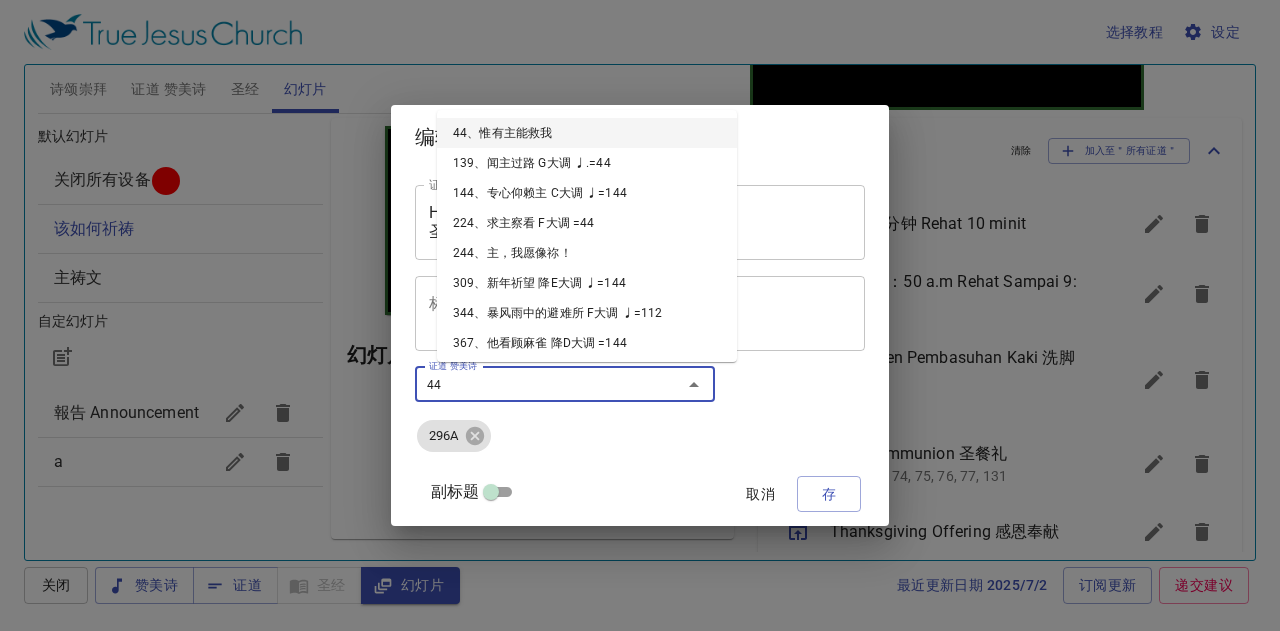 type on "445" 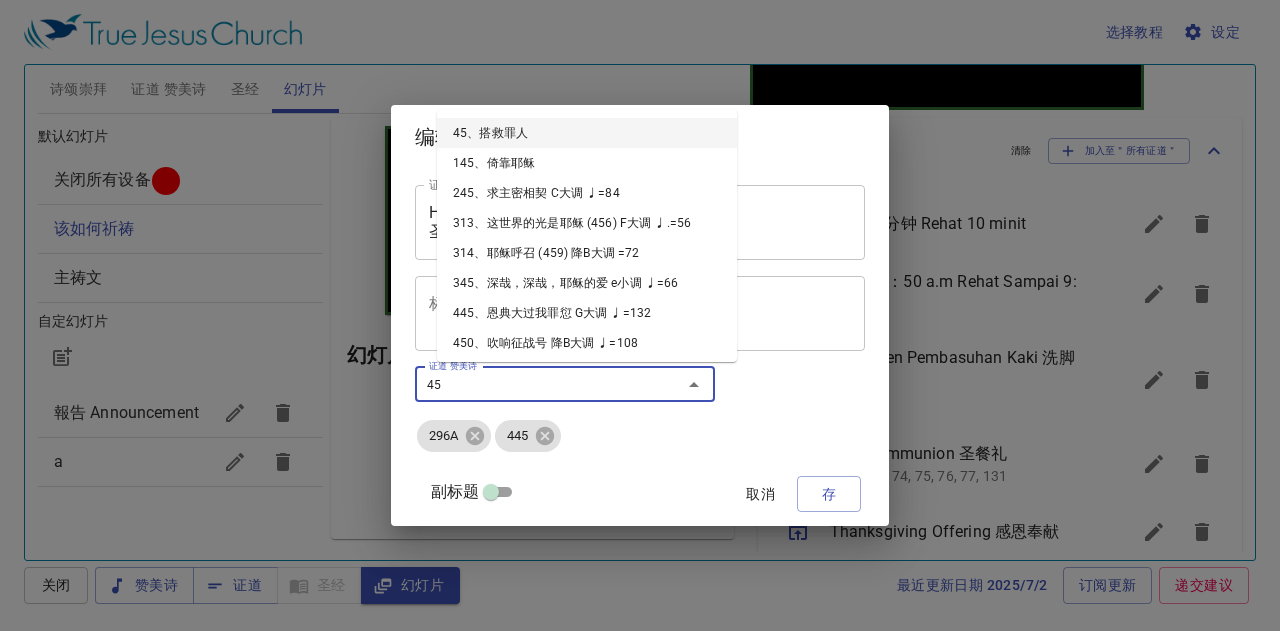 type on "458" 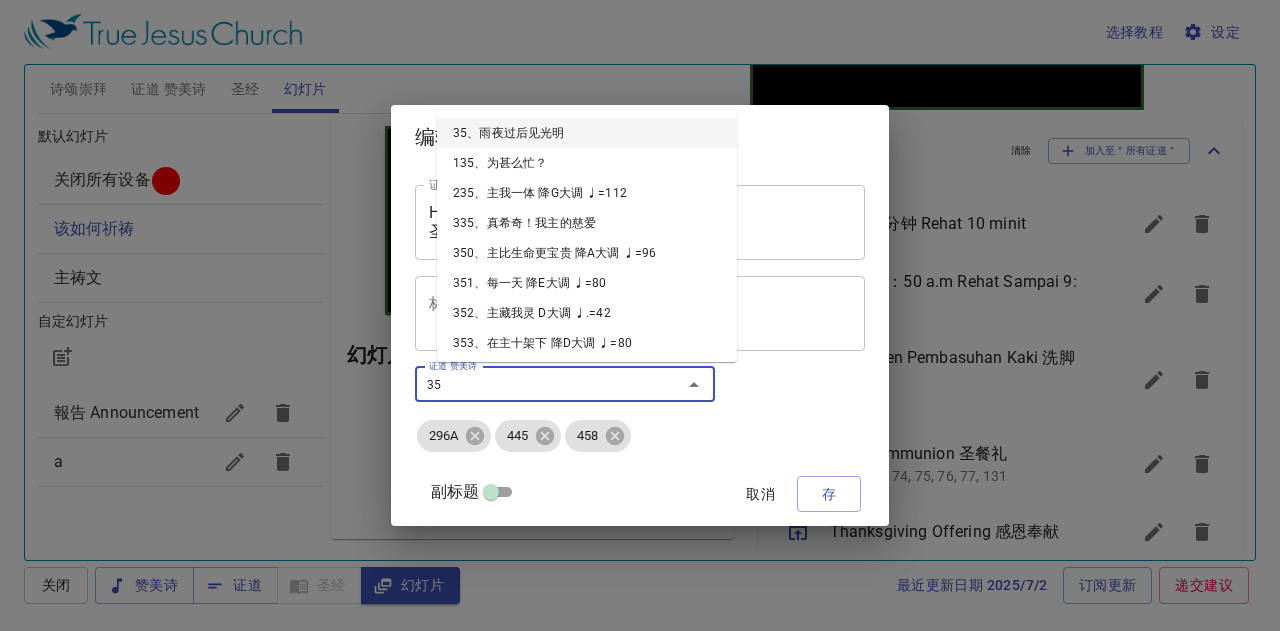 type on "358" 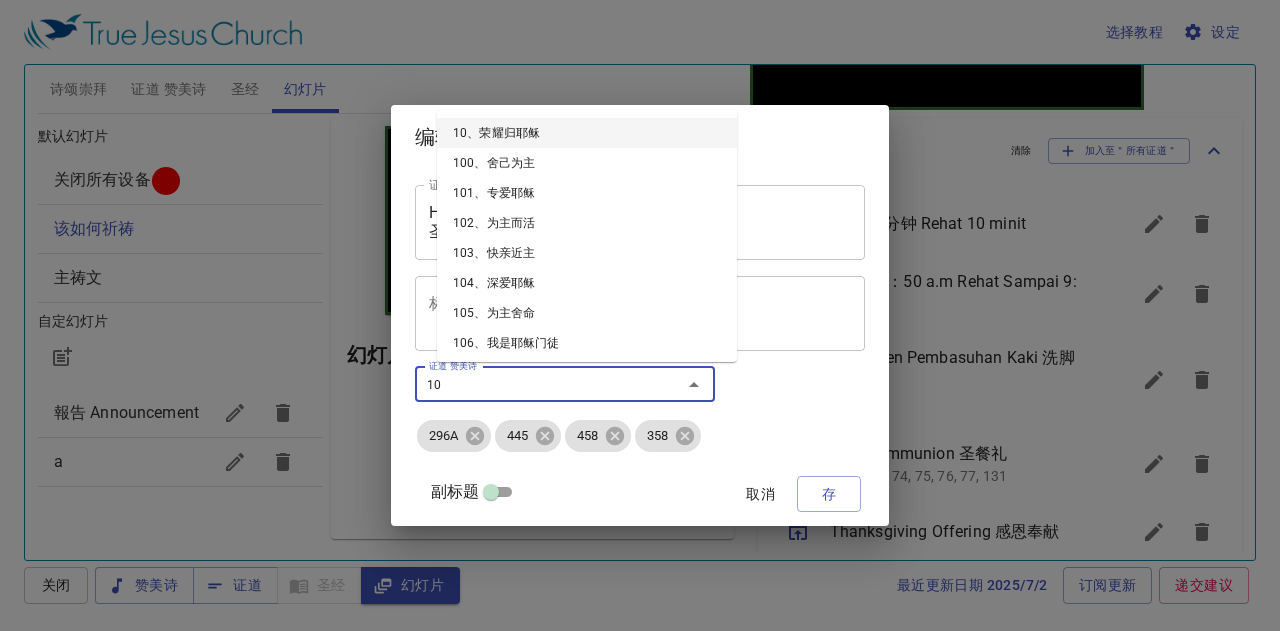 type on "101" 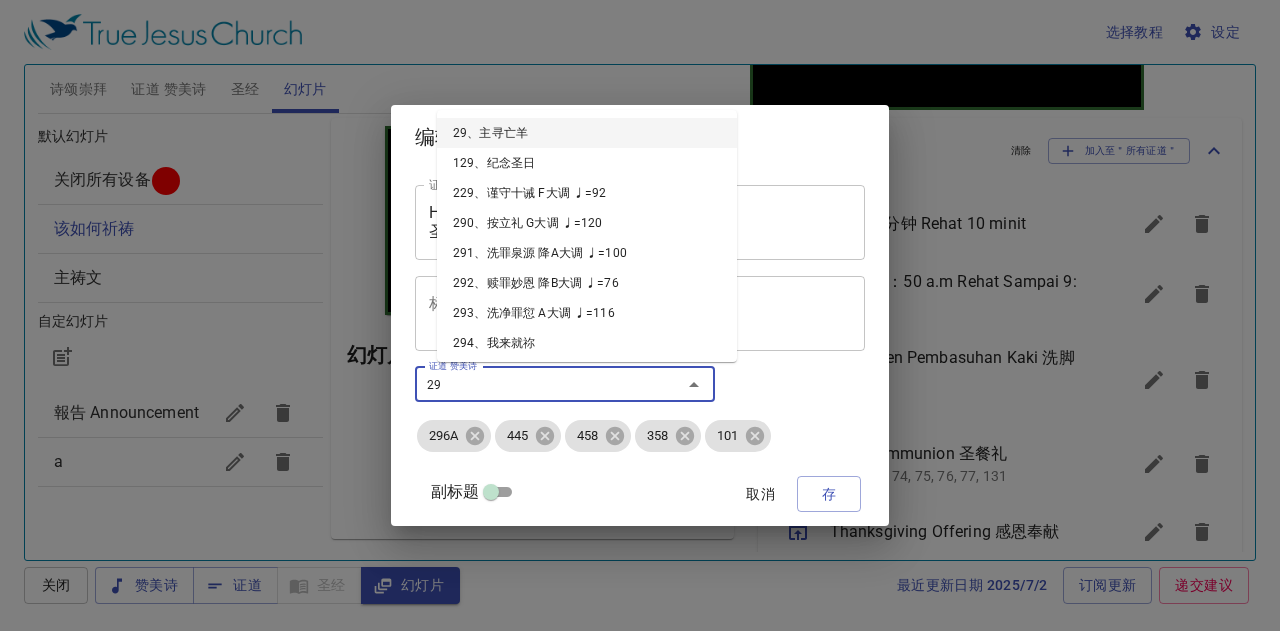 type on "297" 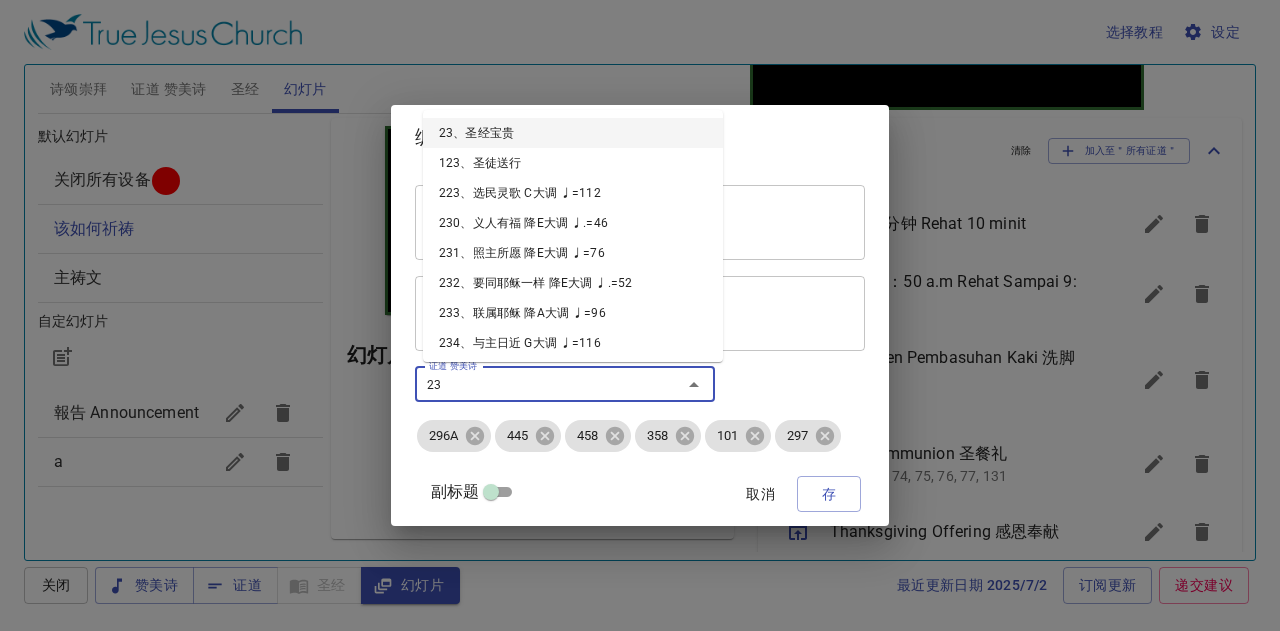 type on "235" 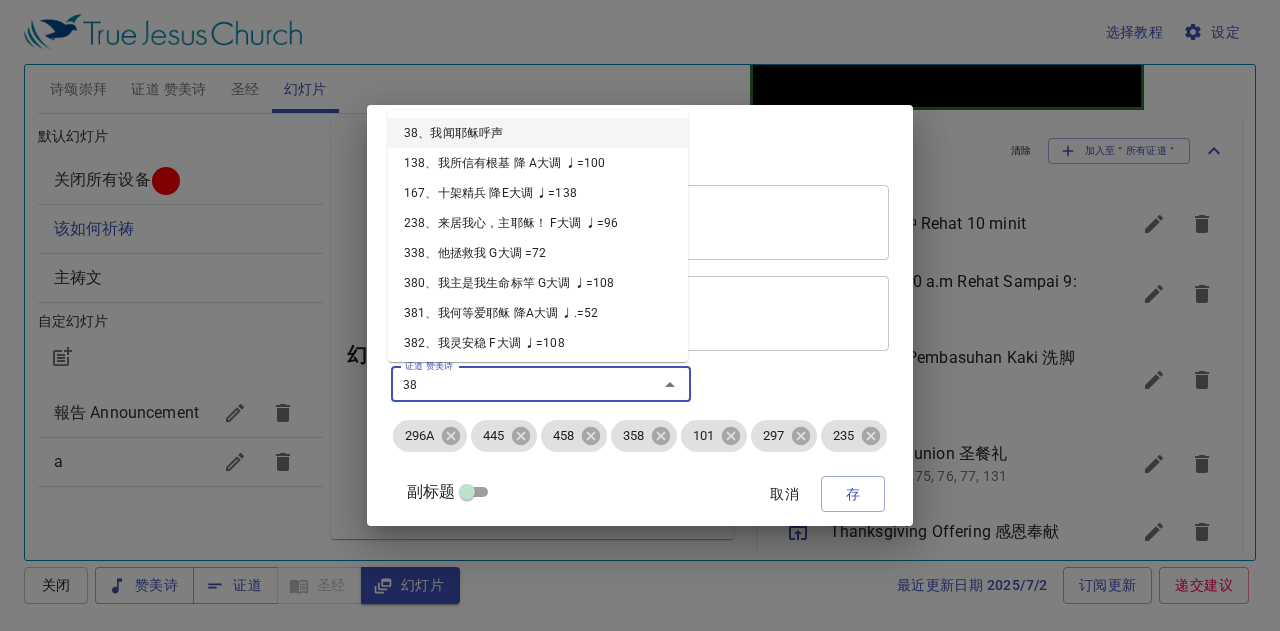 type on "389" 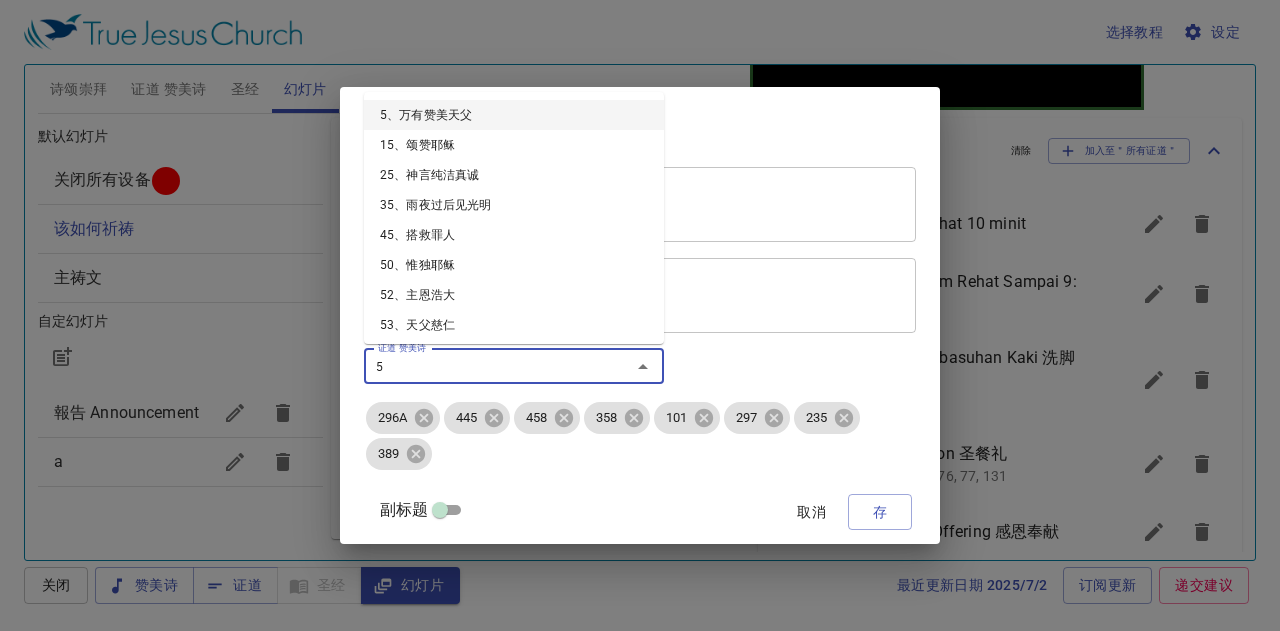 type on "52" 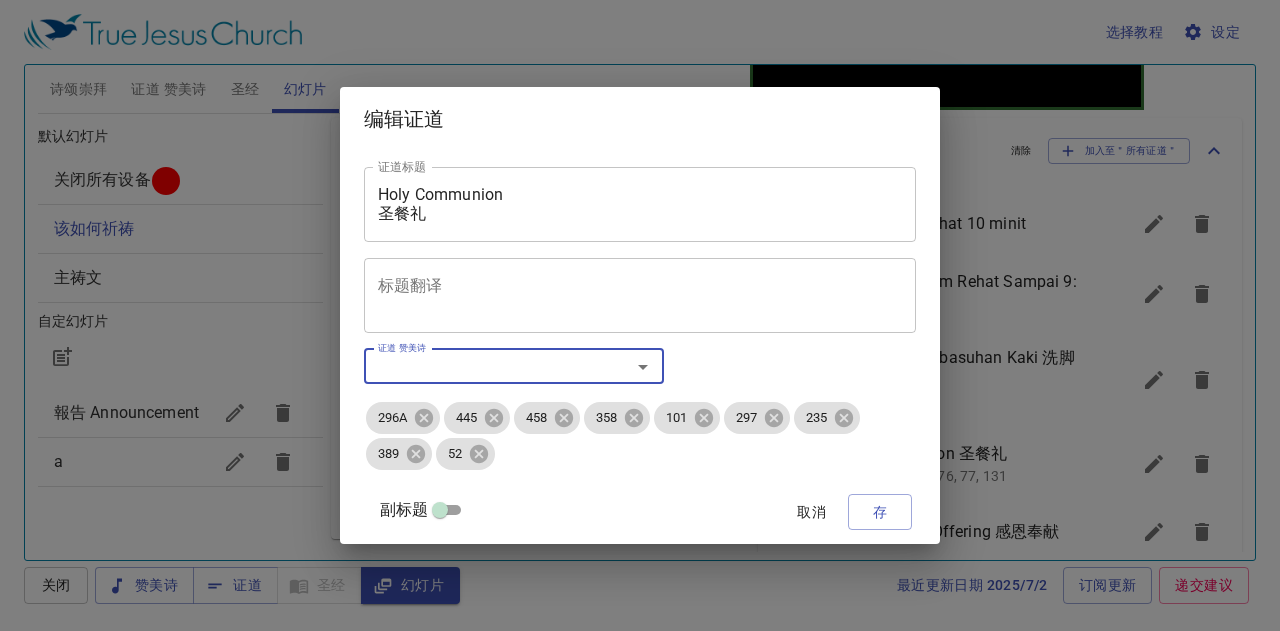 type on "8" 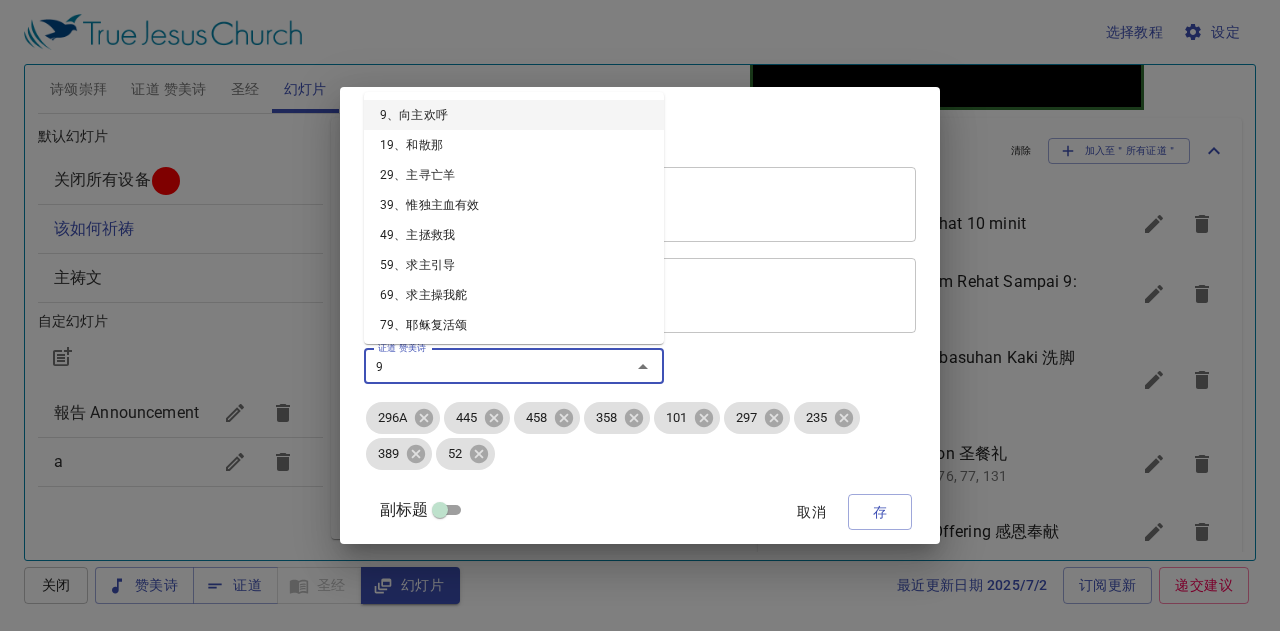 type on "98" 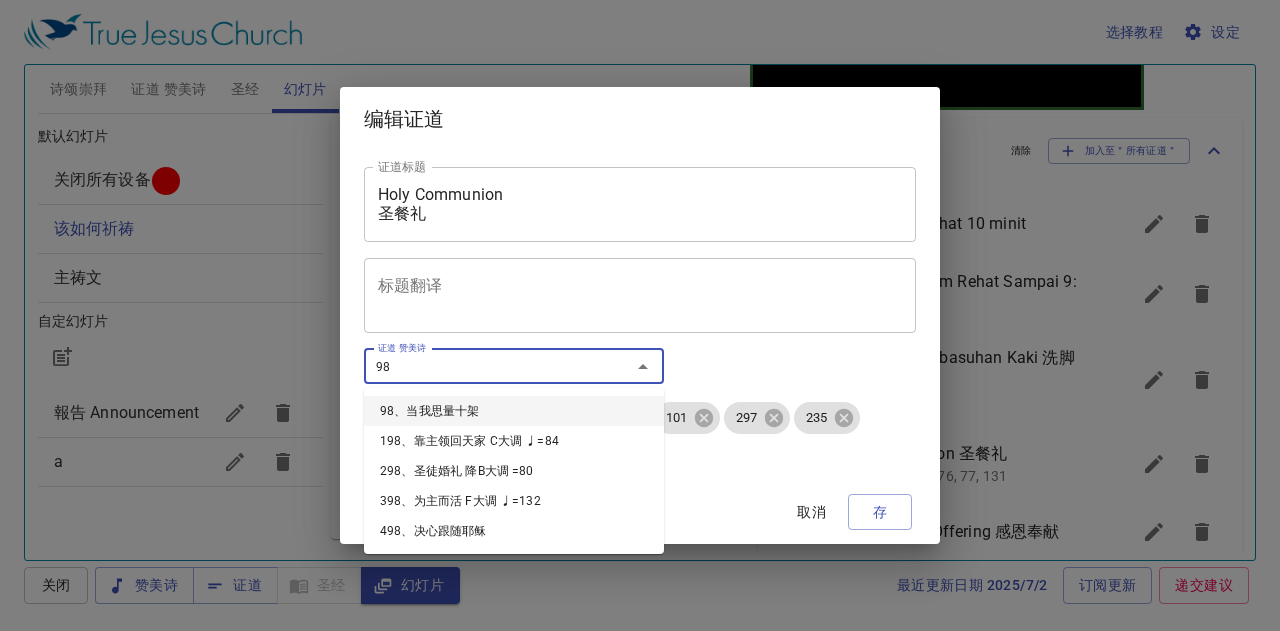 type 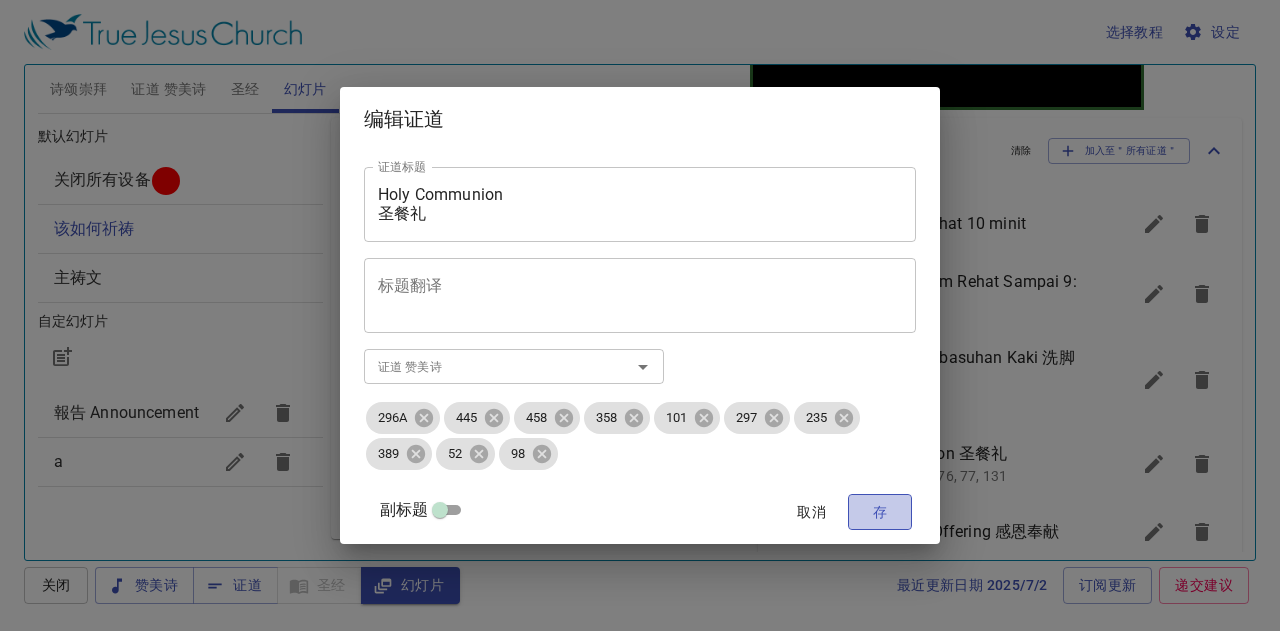 click on "存" at bounding box center [880, 512] 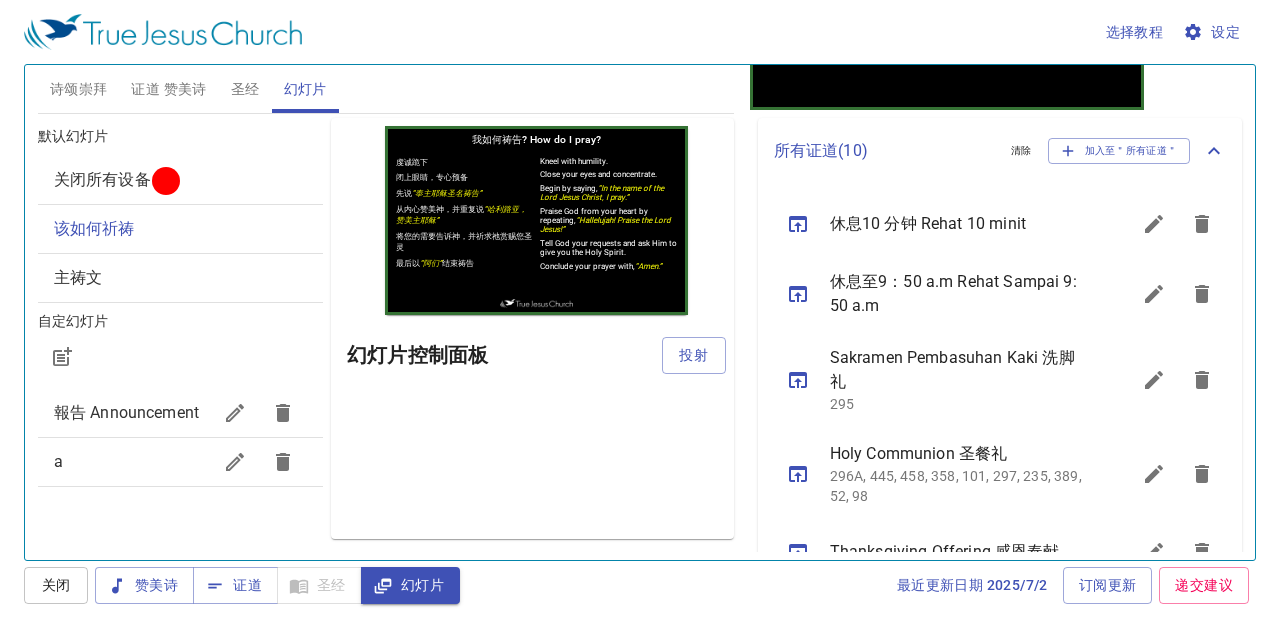 click on "证道 赞美诗" at bounding box center (168, 89) 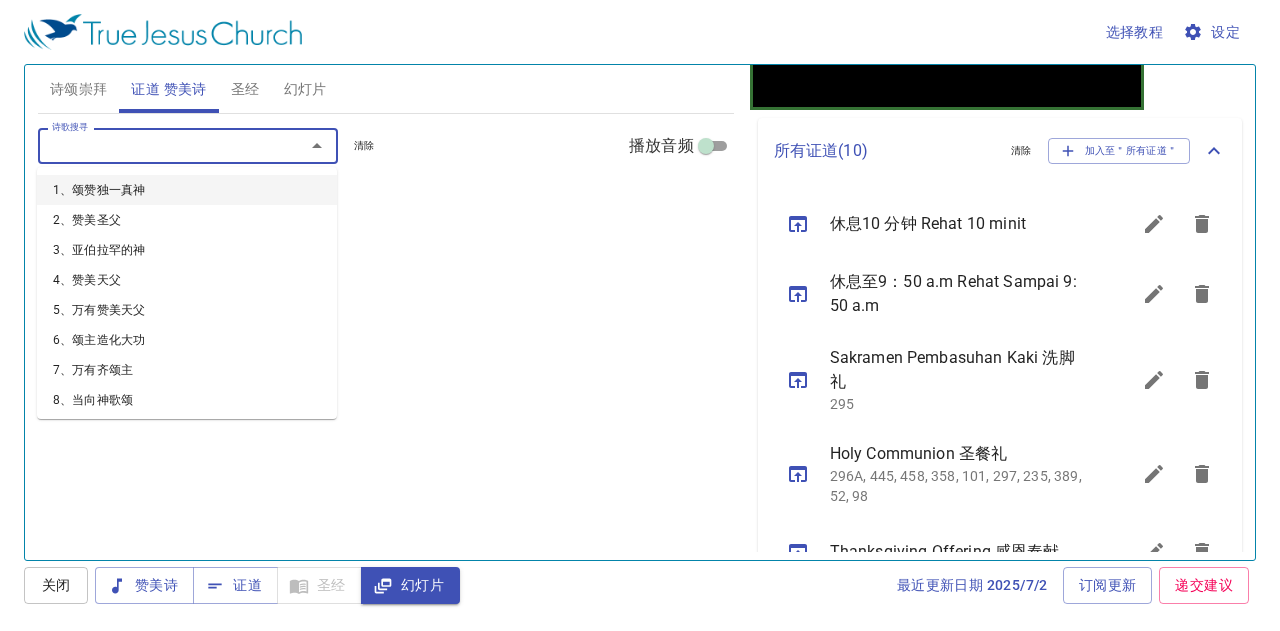 click on "诗歌搜寻" at bounding box center [158, 145] 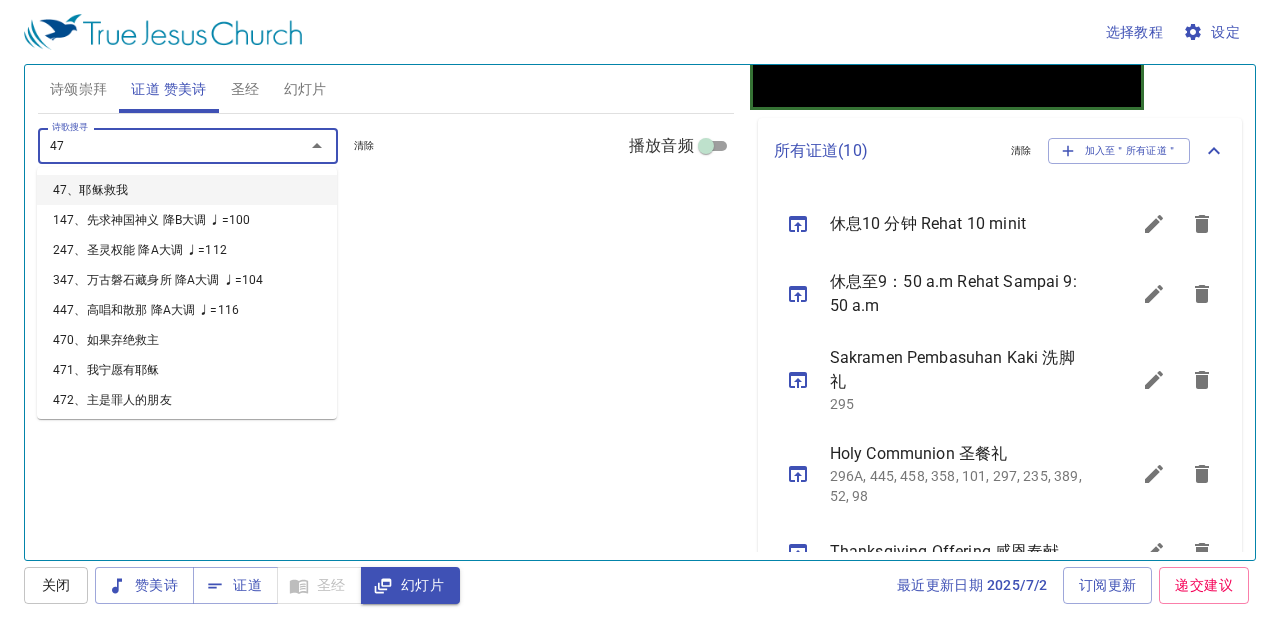 type on "476" 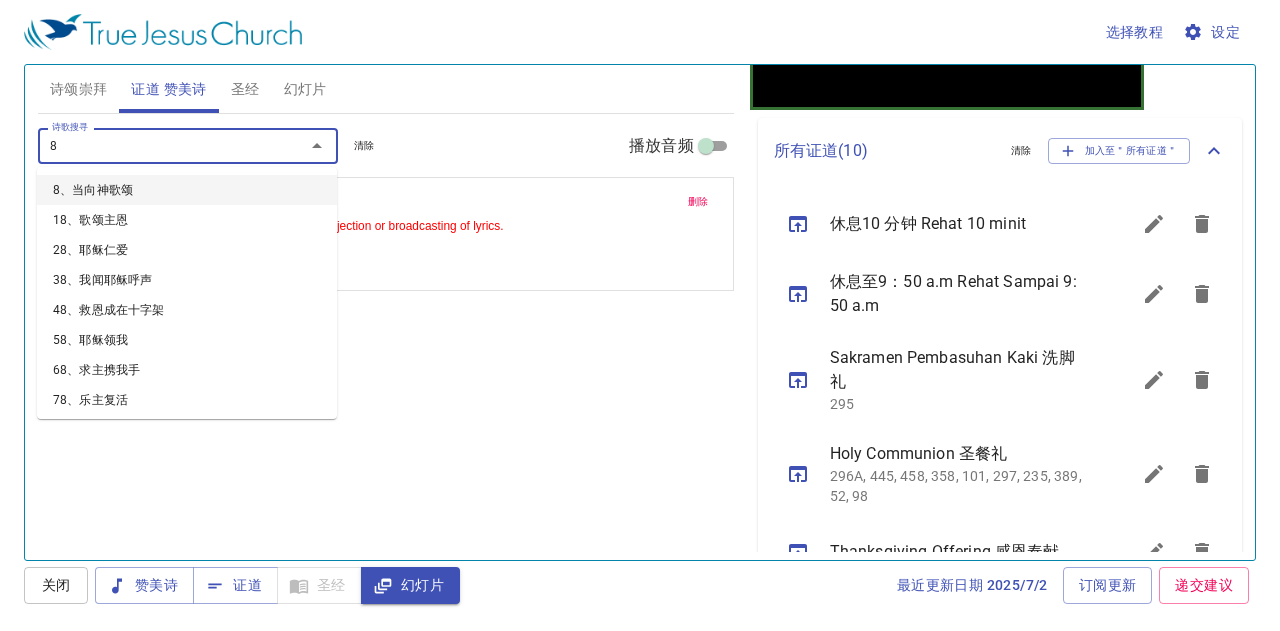type on "89" 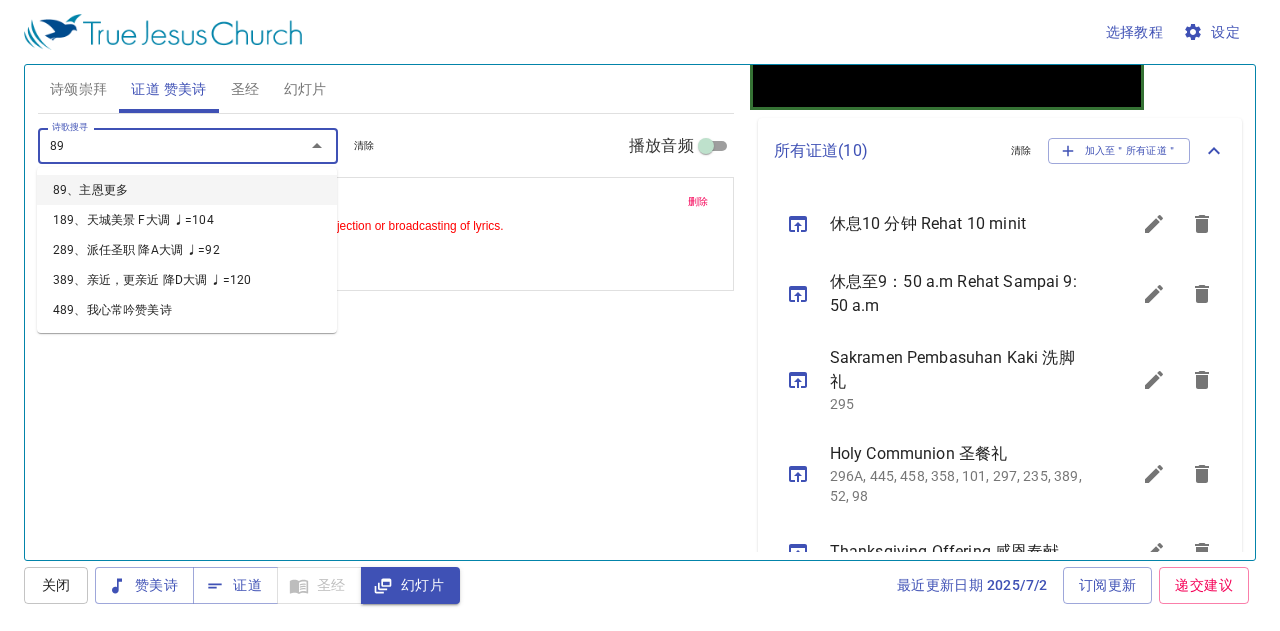 type 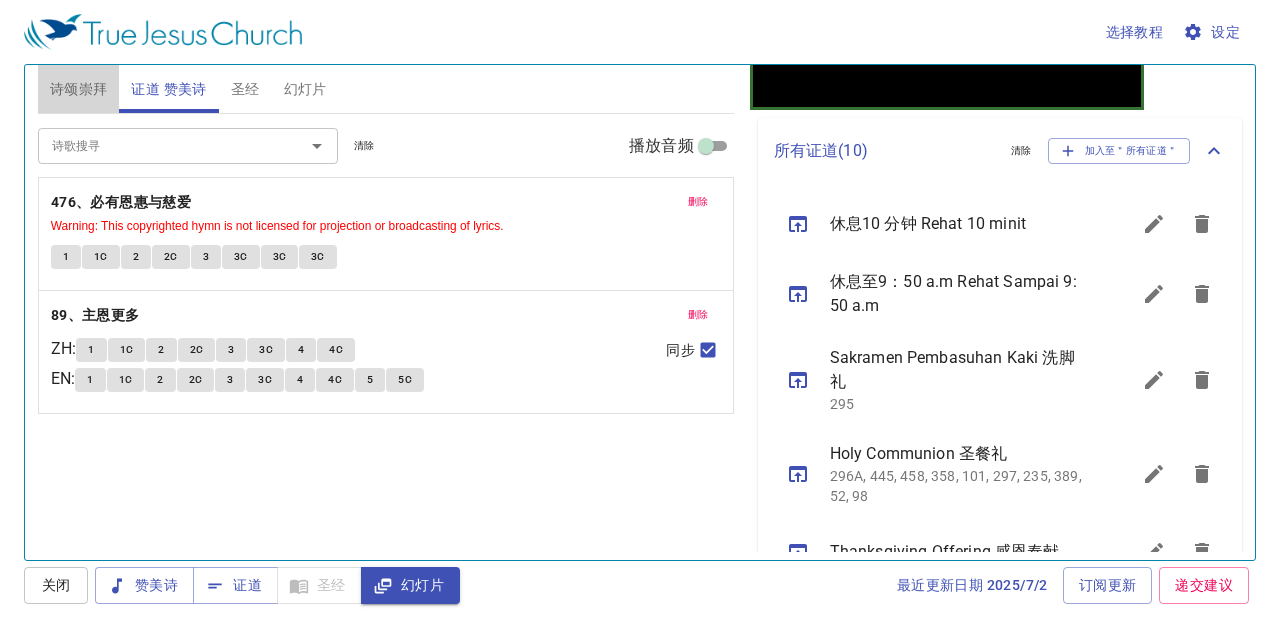 click on "诗颂崇拜" at bounding box center (79, 89) 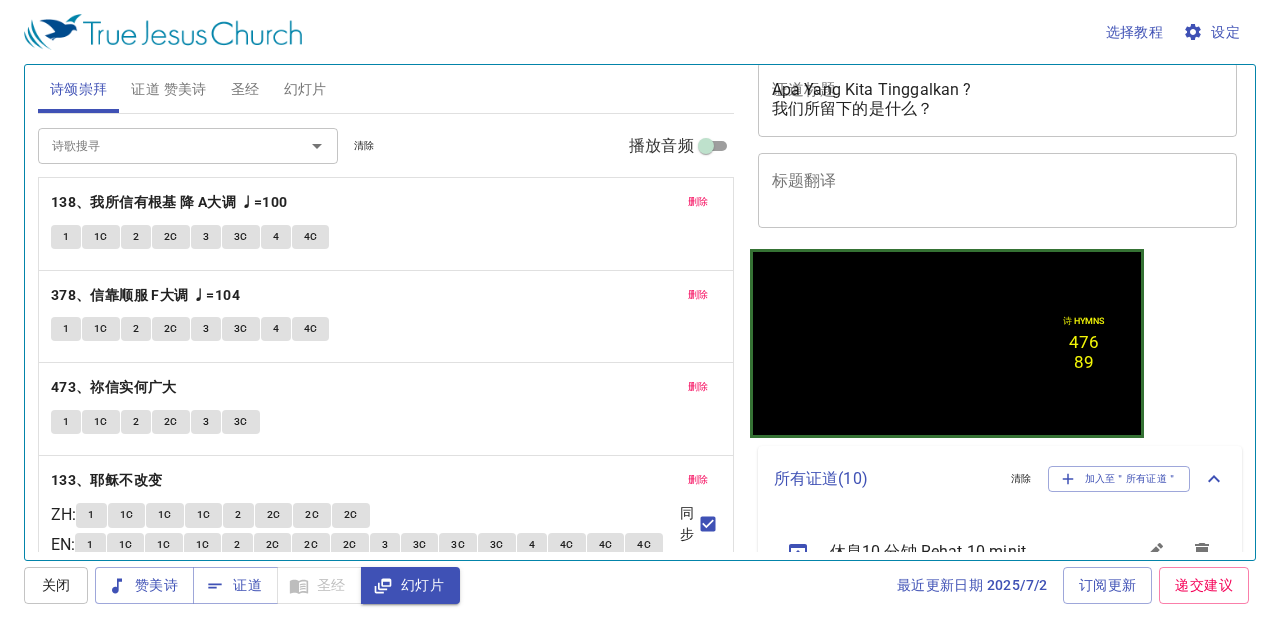 scroll, scrollTop: 0, scrollLeft: 0, axis: both 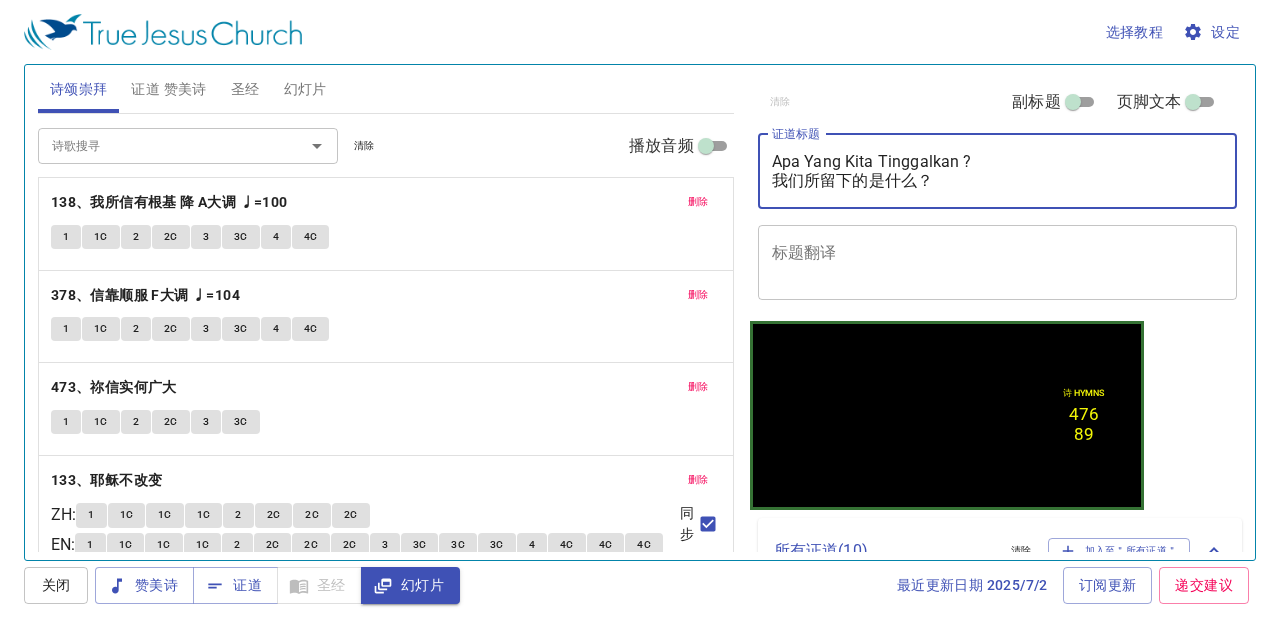 click on "Apa Yang Kita Tinggalkan ?
我们所留下的是什么？" at bounding box center (998, 171) 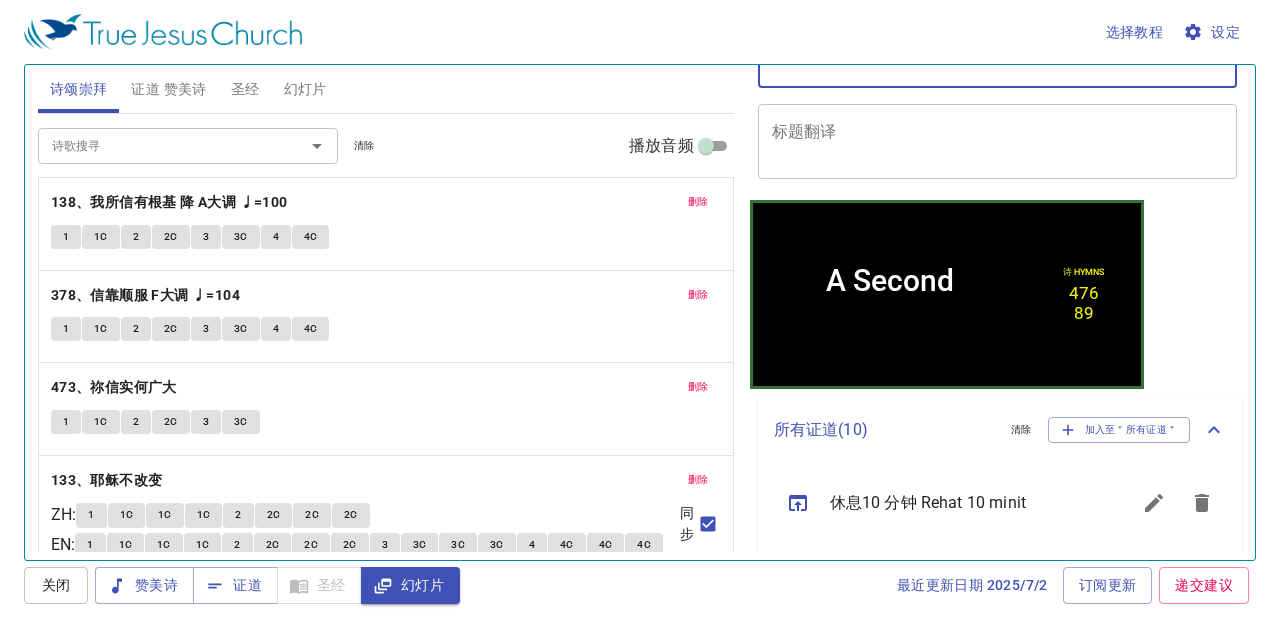 scroll, scrollTop: 0, scrollLeft: 0, axis: both 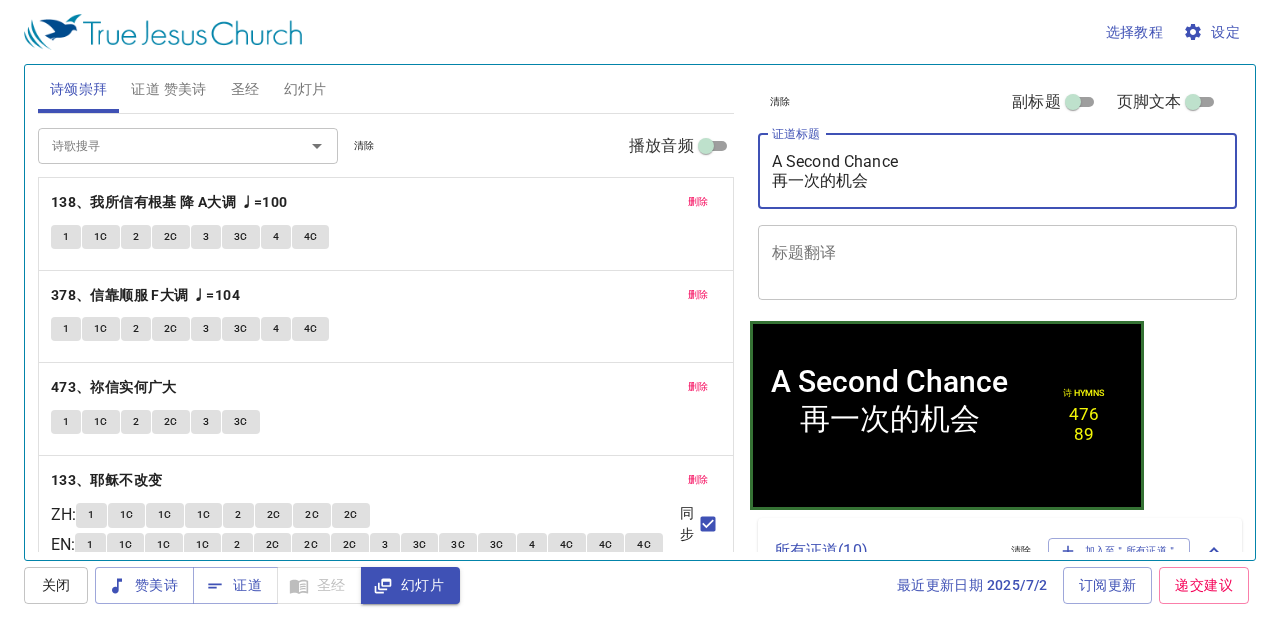 type on "A Second Chance
再一次的机会" 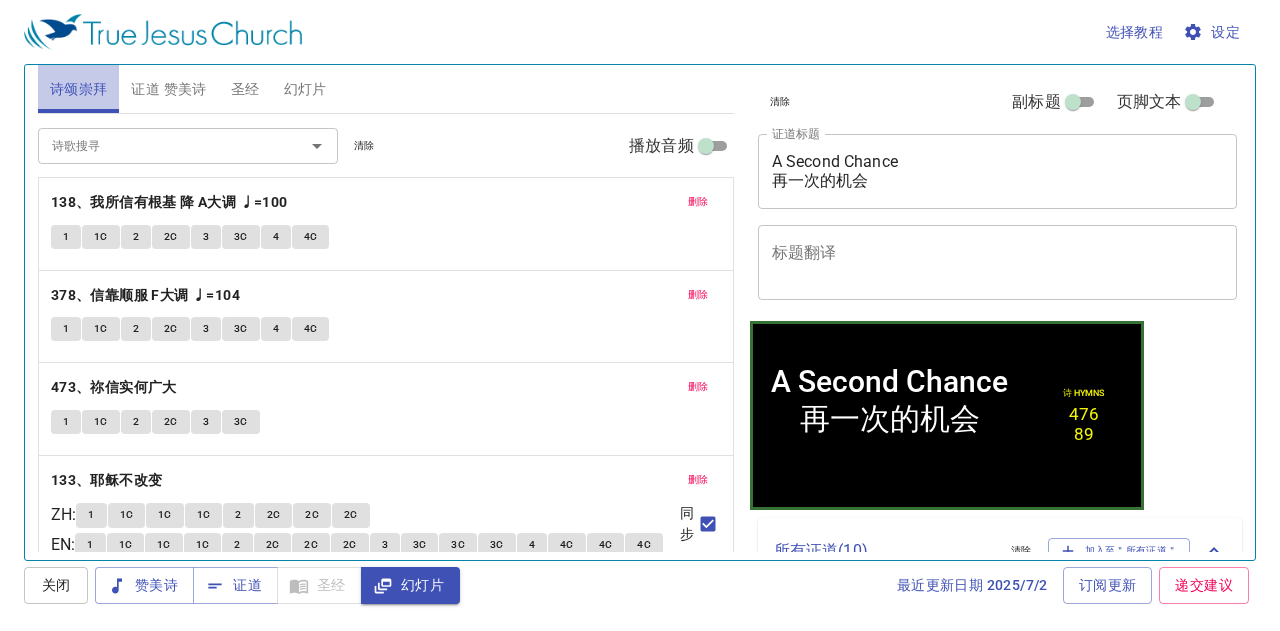 click on "诗颂崇拜" at bounding box center (79, 89) 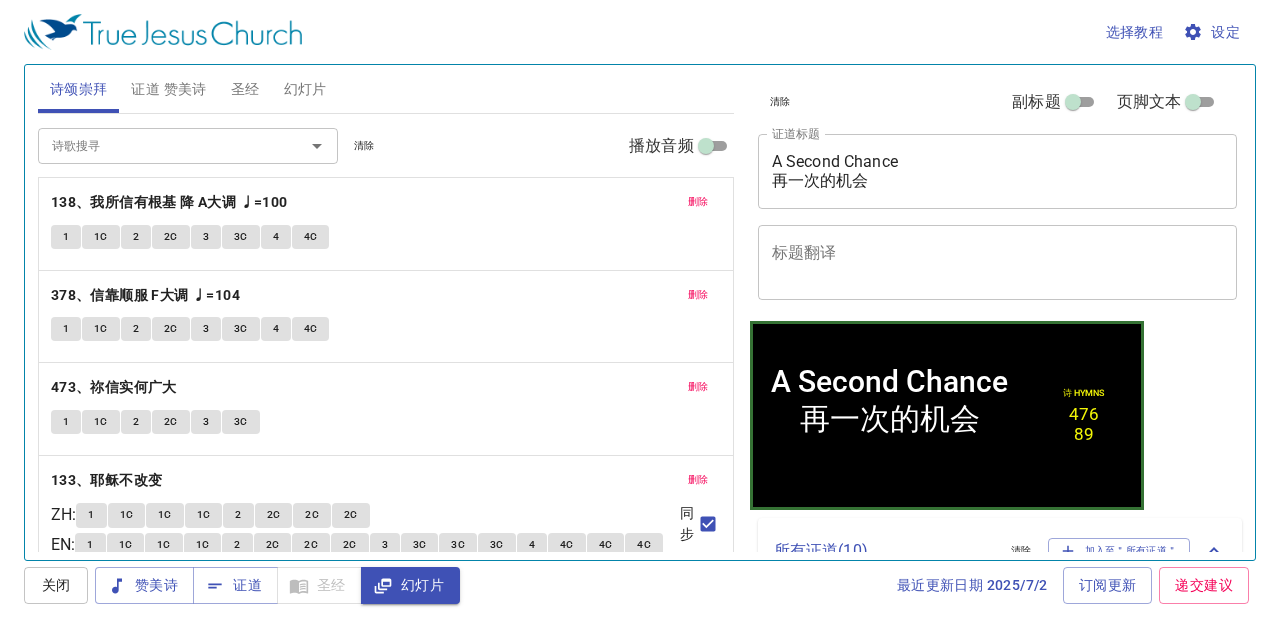 click on "证道 赞美诗" at bounding box center (168, 89) 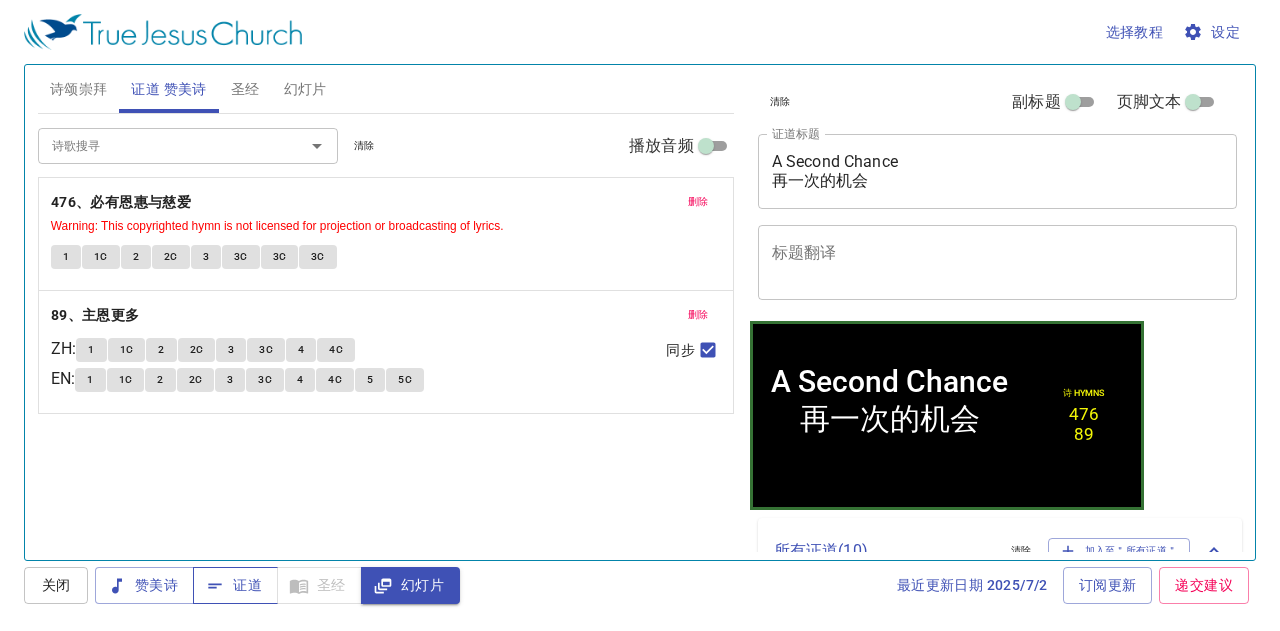 click on "证道" at bounding box center (235, 585) 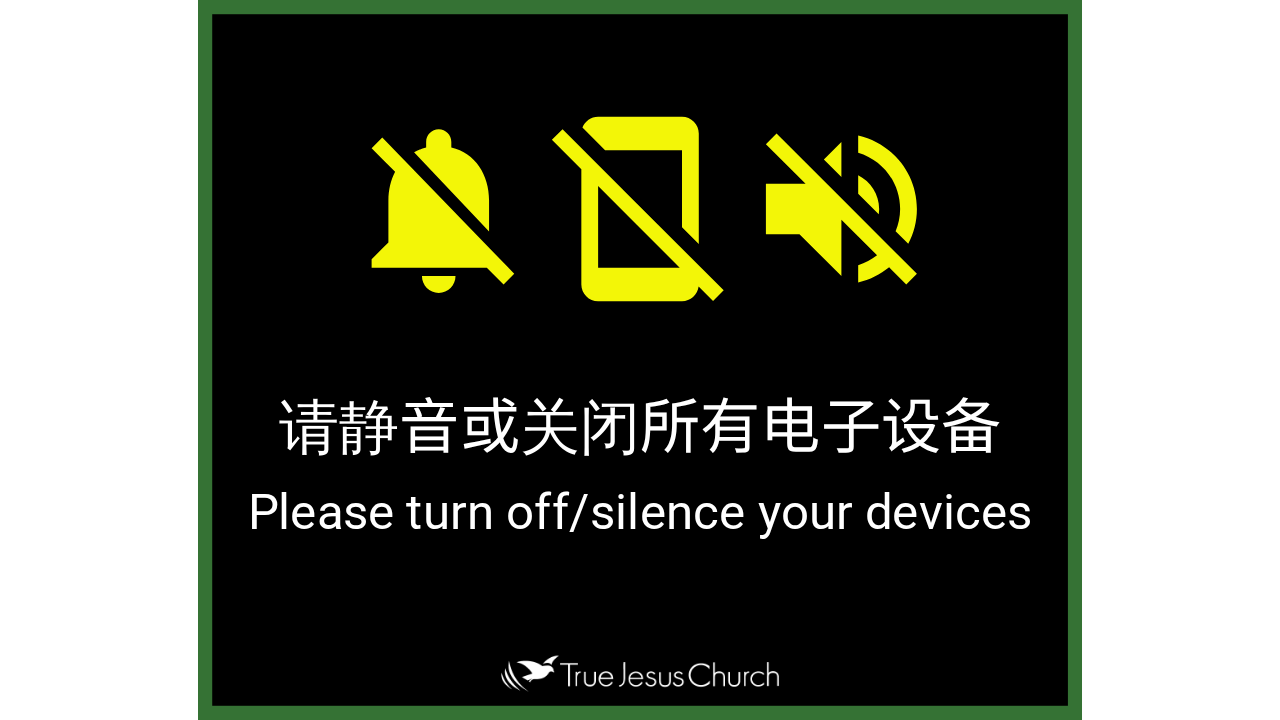 scroll, scrollTop: 0, scrollLeft: 0, axis: both 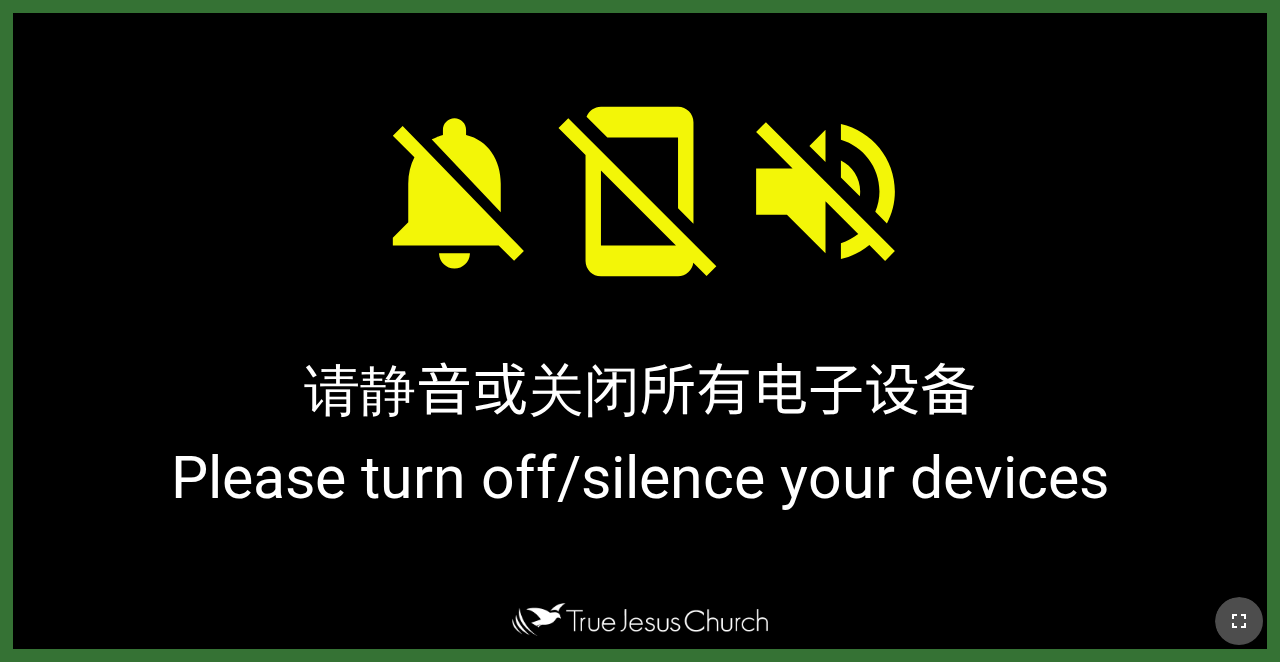 drag, startPoint x: 1235, startPoint y: 623, endPoint x: 1242, endPoint y: 636, distance: 14.764823 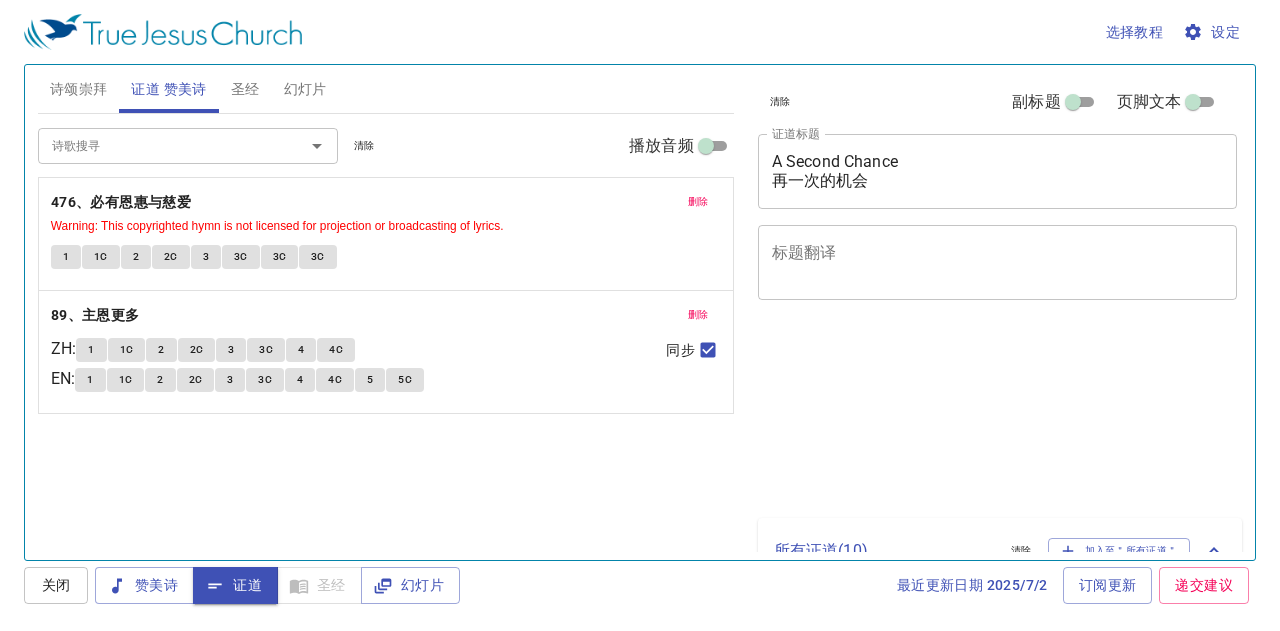 scroll, scrollTop: 0, scrollLeft: 0, axis: both 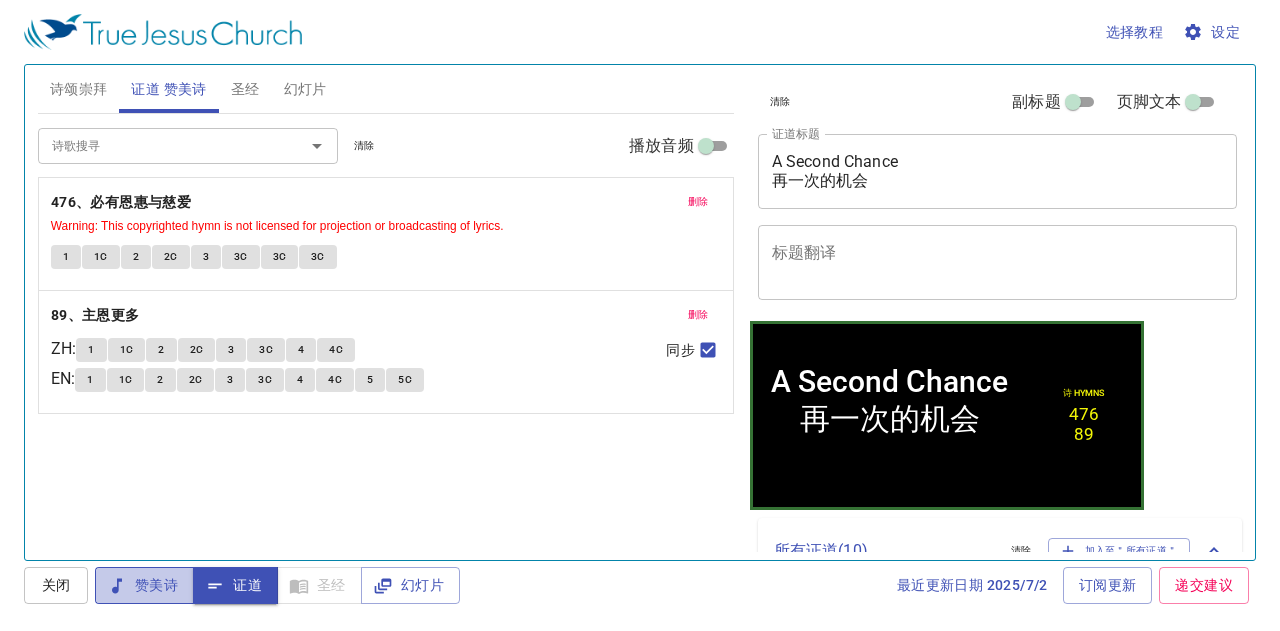 click on "赞美诗" at bounding box center (144, 585) 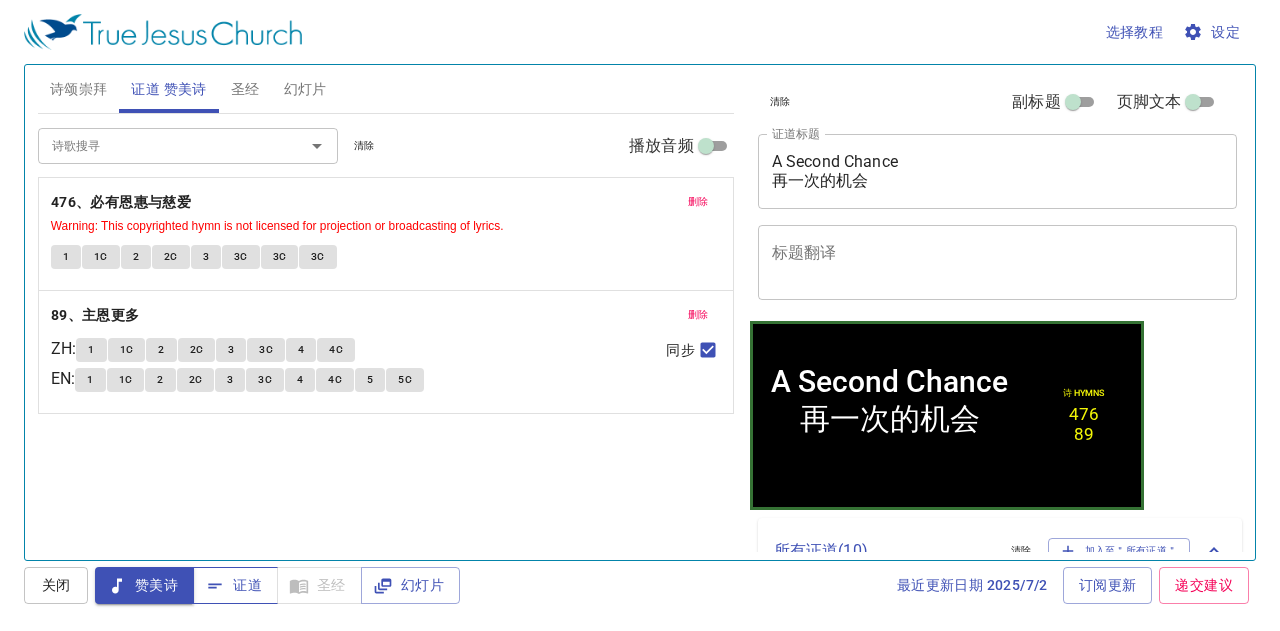 click 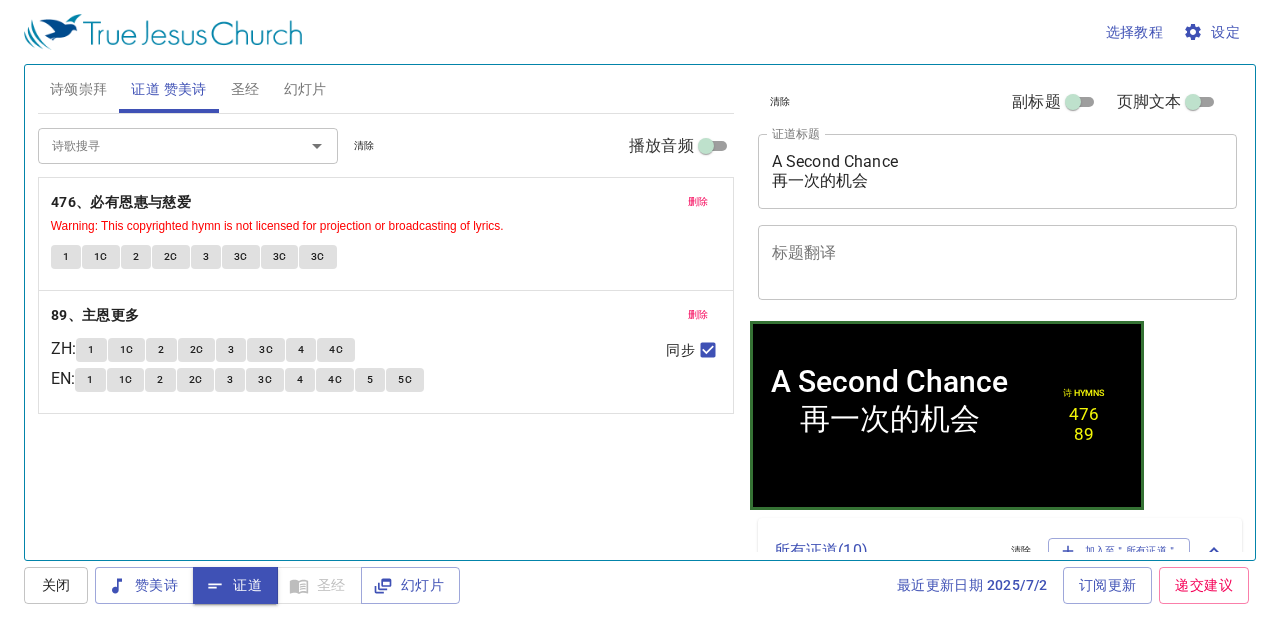 click on "幻灯片" at bounding box center [305, 89] 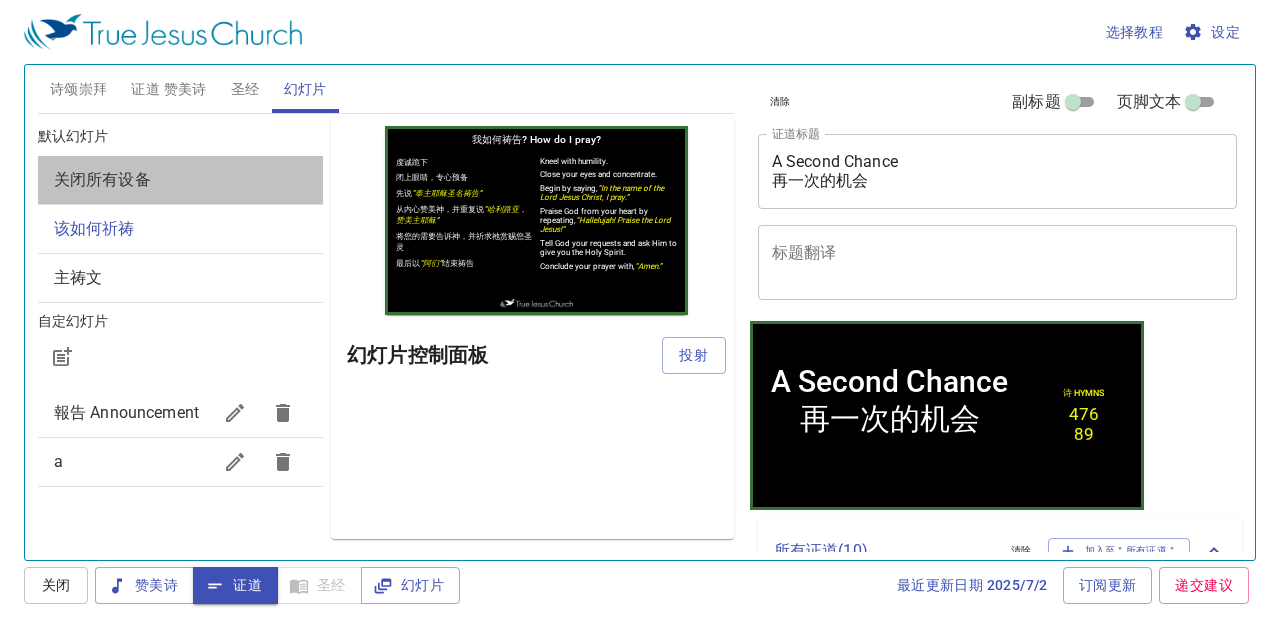 click on "关闭所有设备" at bounding box center [180, 180] 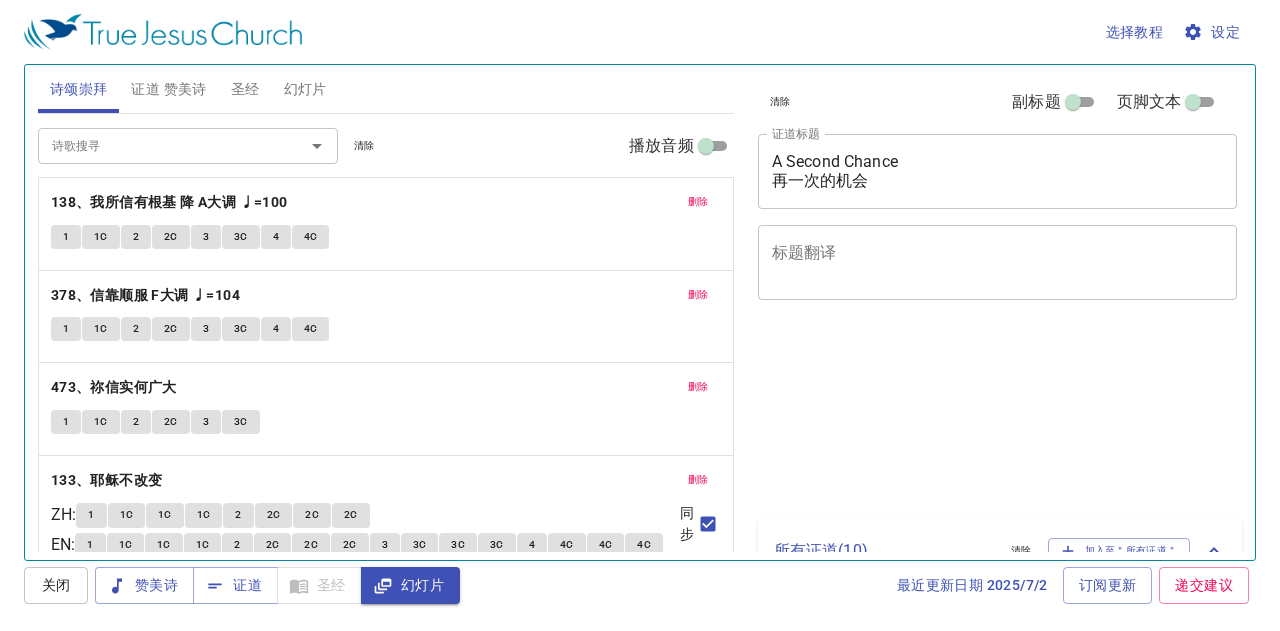 scroll, scrollTop: 0, scrollLeft: 0, axis: both 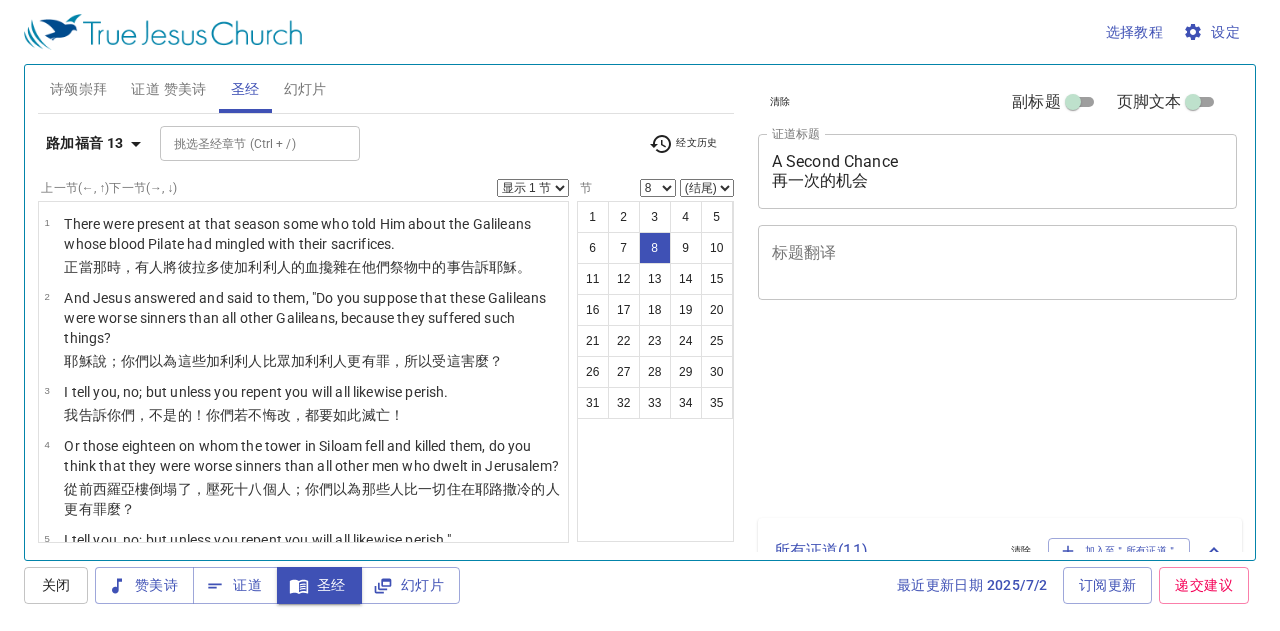 select on "8" 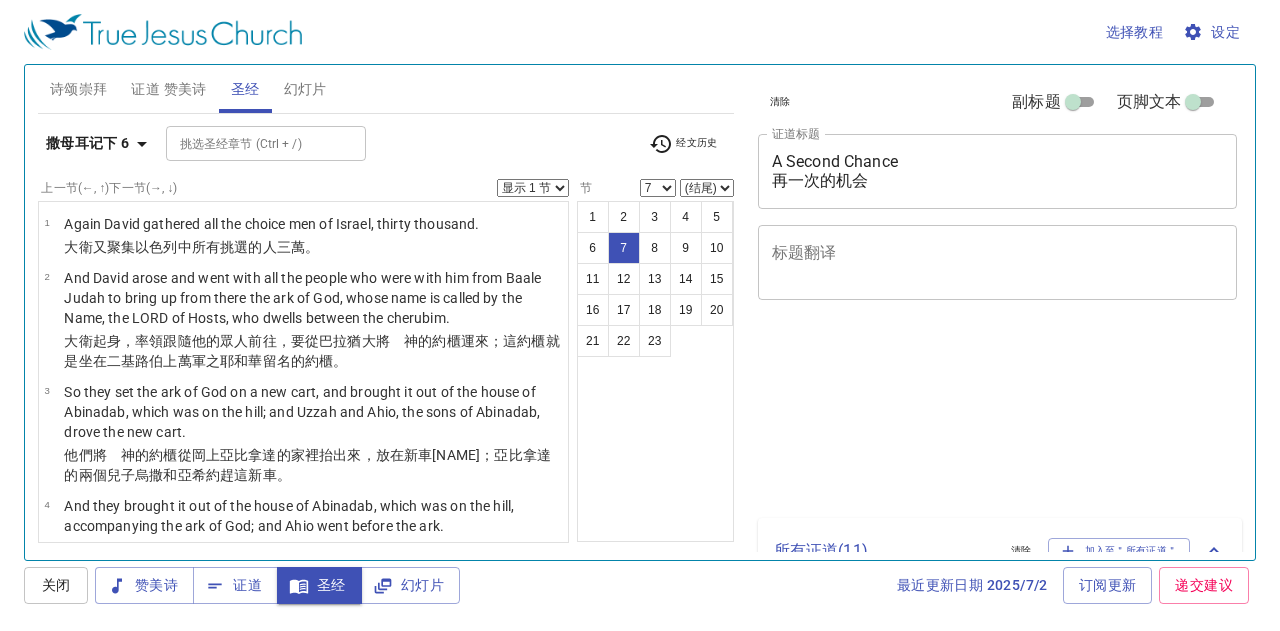 select on "7" 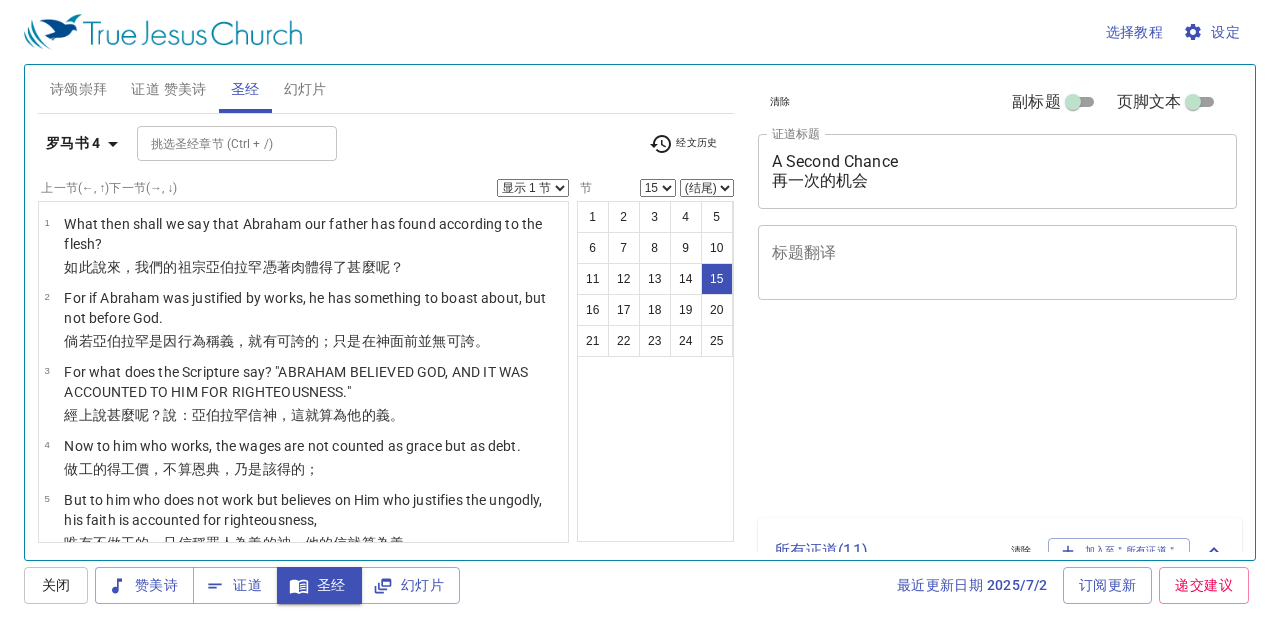 select on "15" 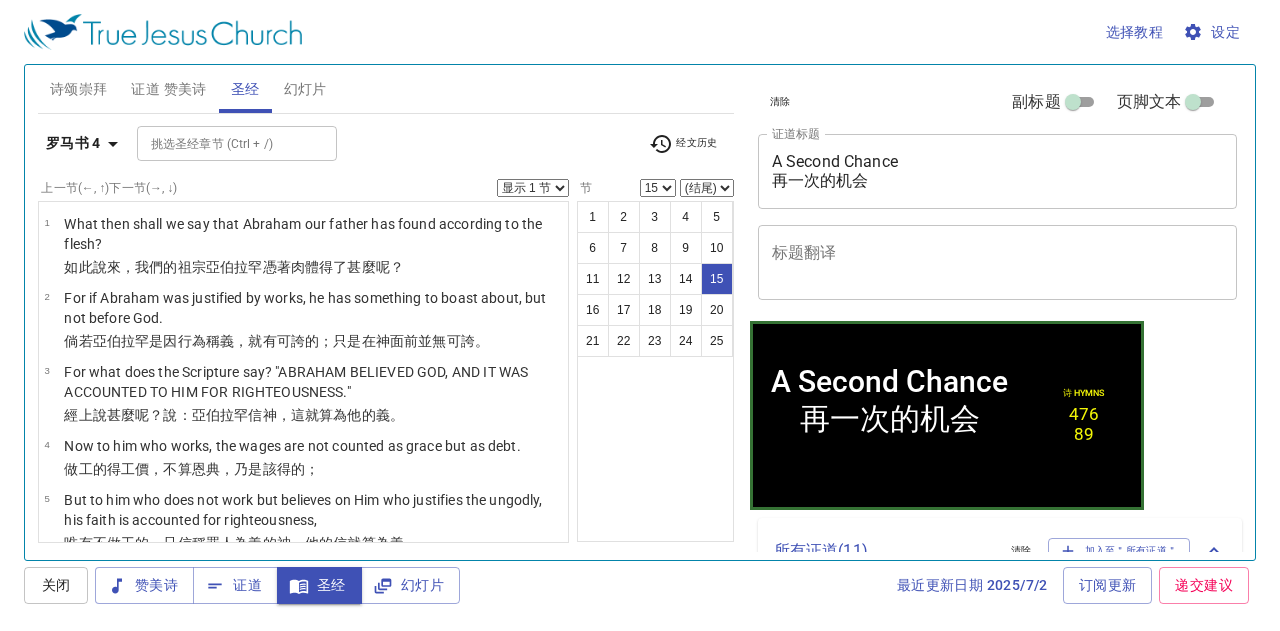 scroll, scrollTop: 1060, scrollLeft: 0, axis: vertical 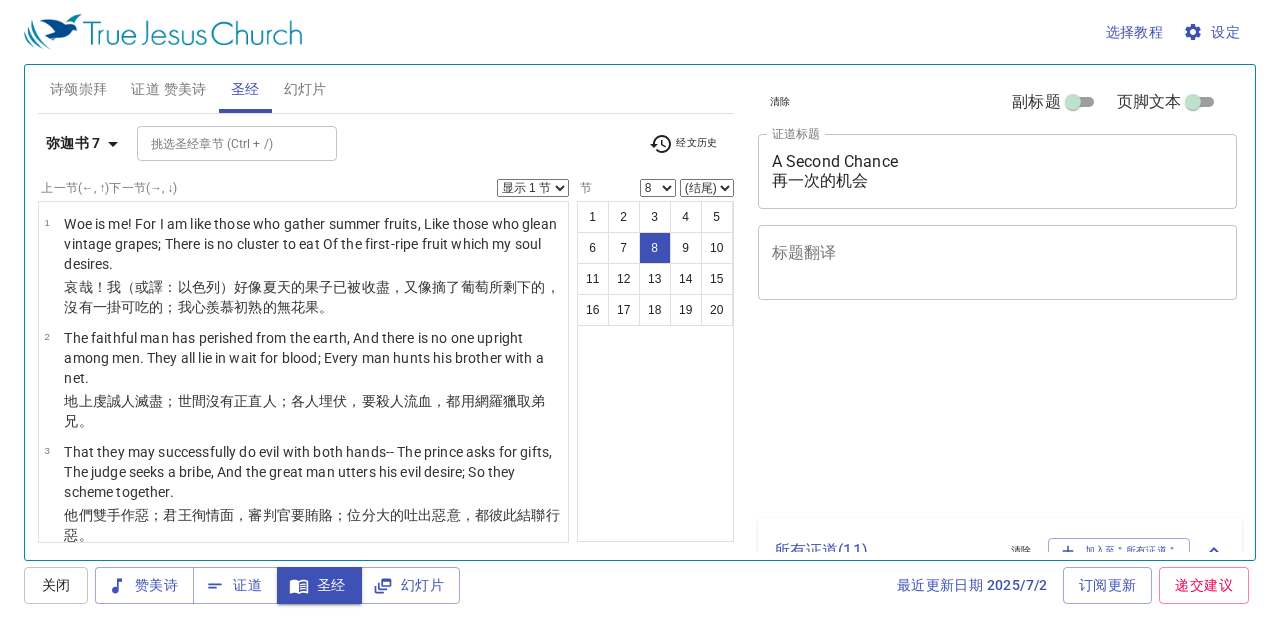 select on "8" 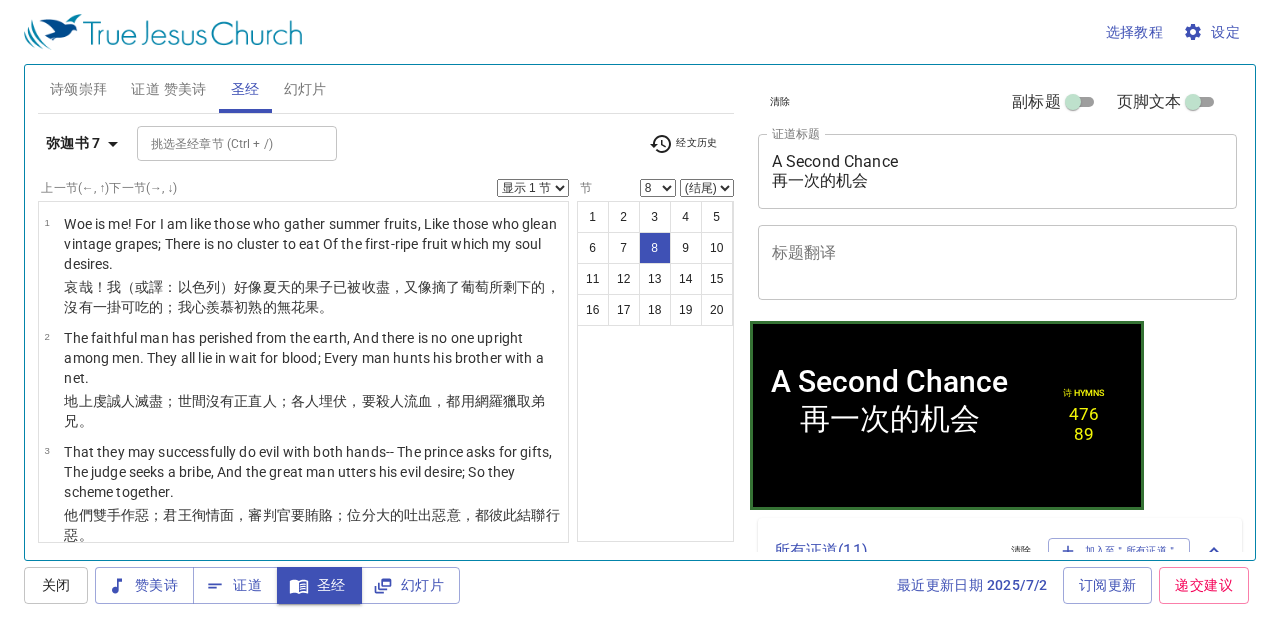 scroll, scrollTop: 602, scrollLeft: 0, axis: vertical 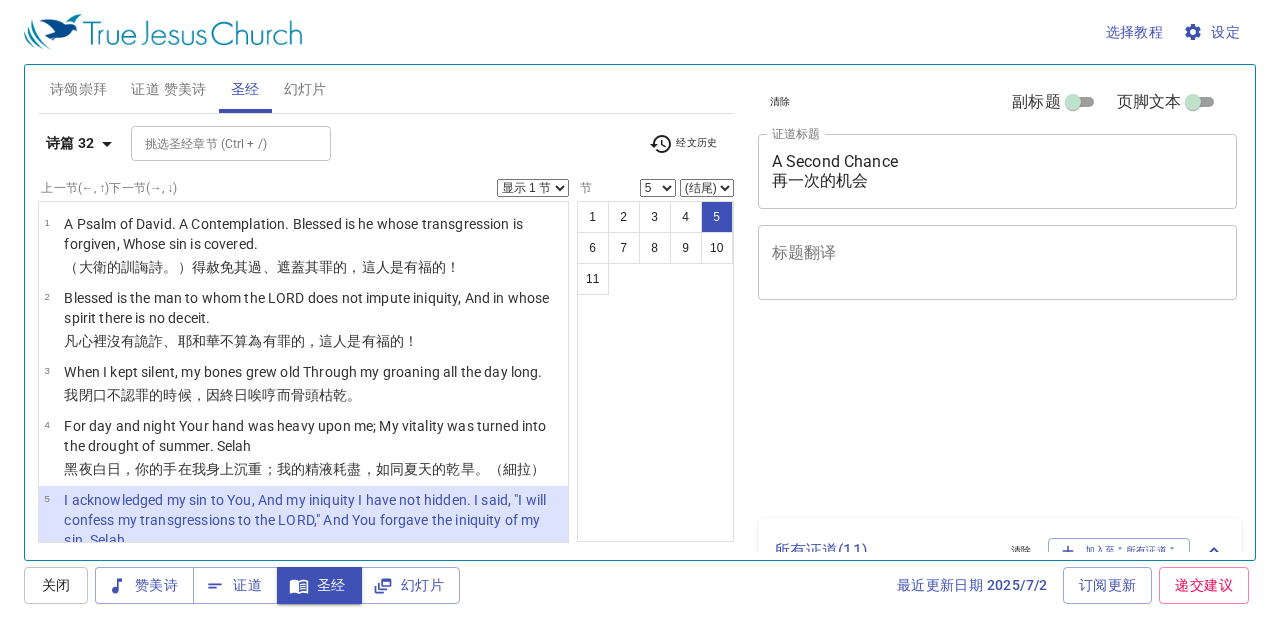 select on "5" 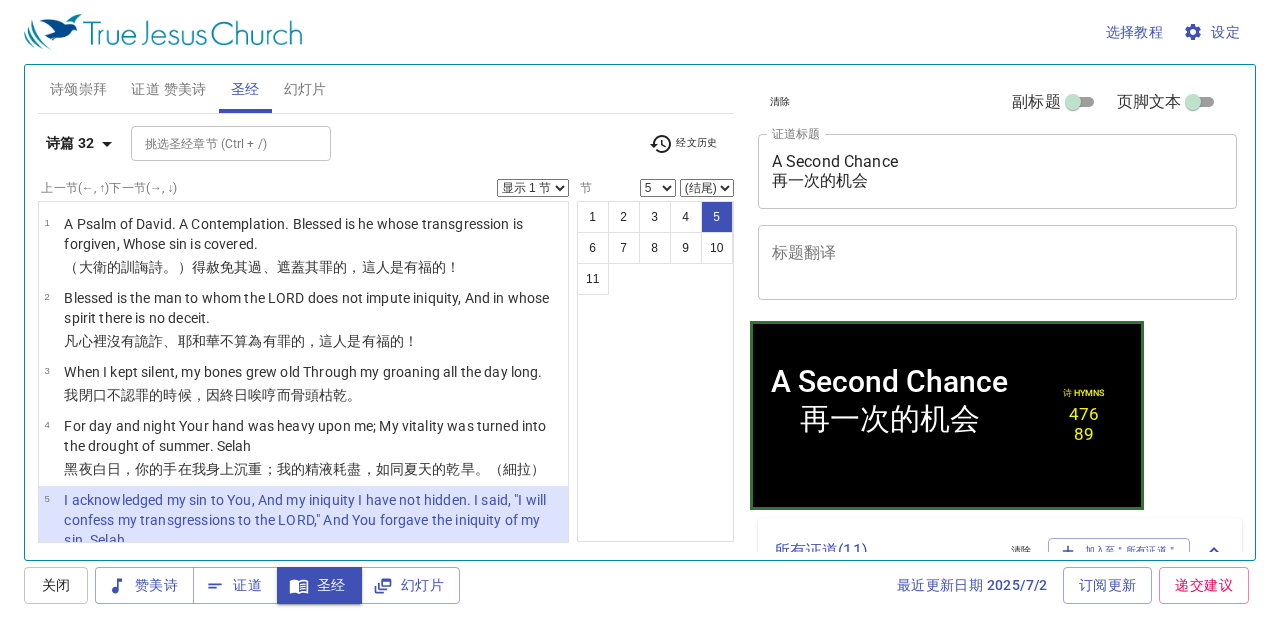 scroll, scrollTop: 200, scrollLeft: 0, axis: vertical 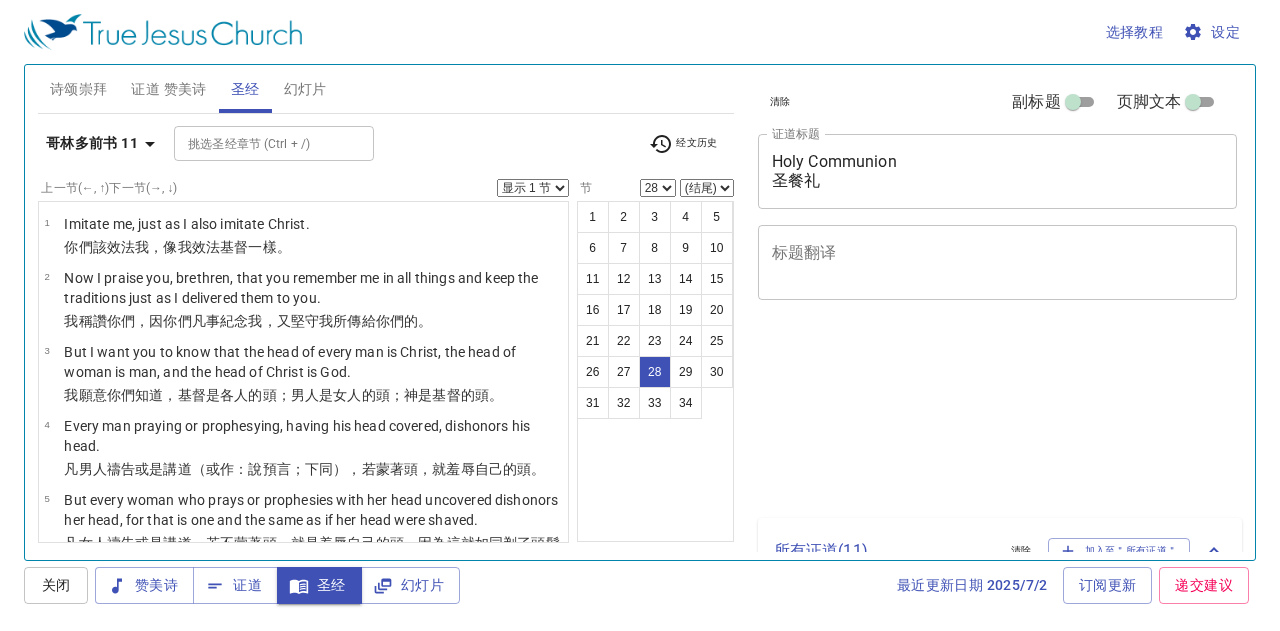 select on "28" 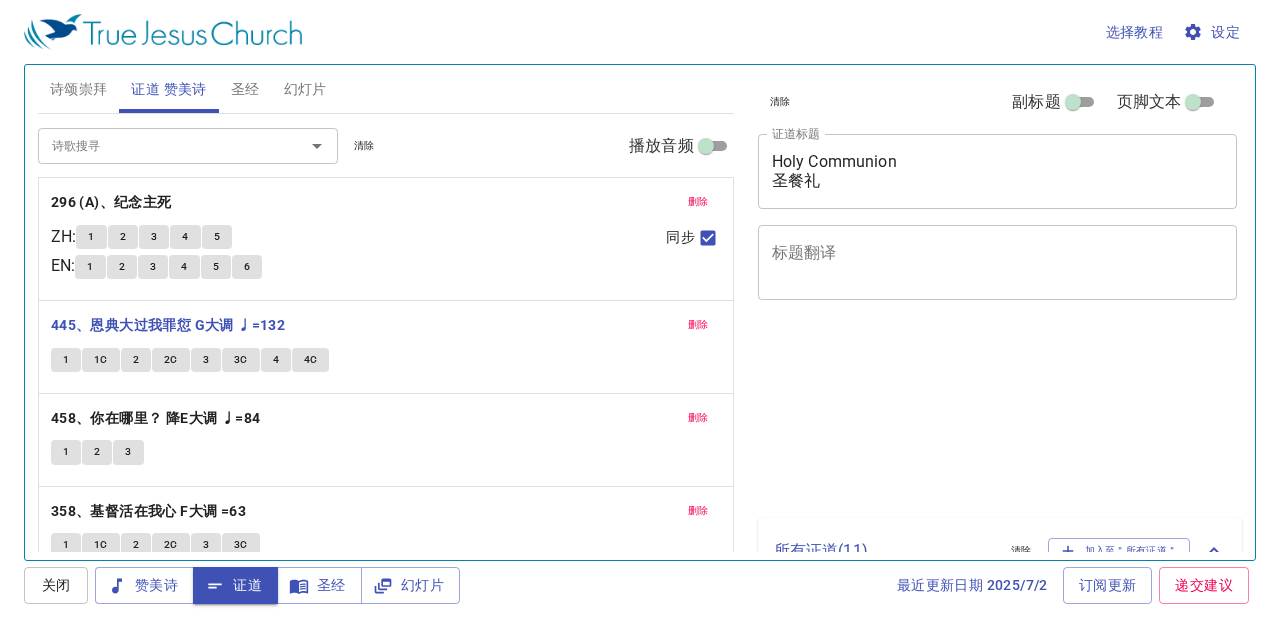 scroll, scrollTop: 0, scrollLeft: 0, axis: both 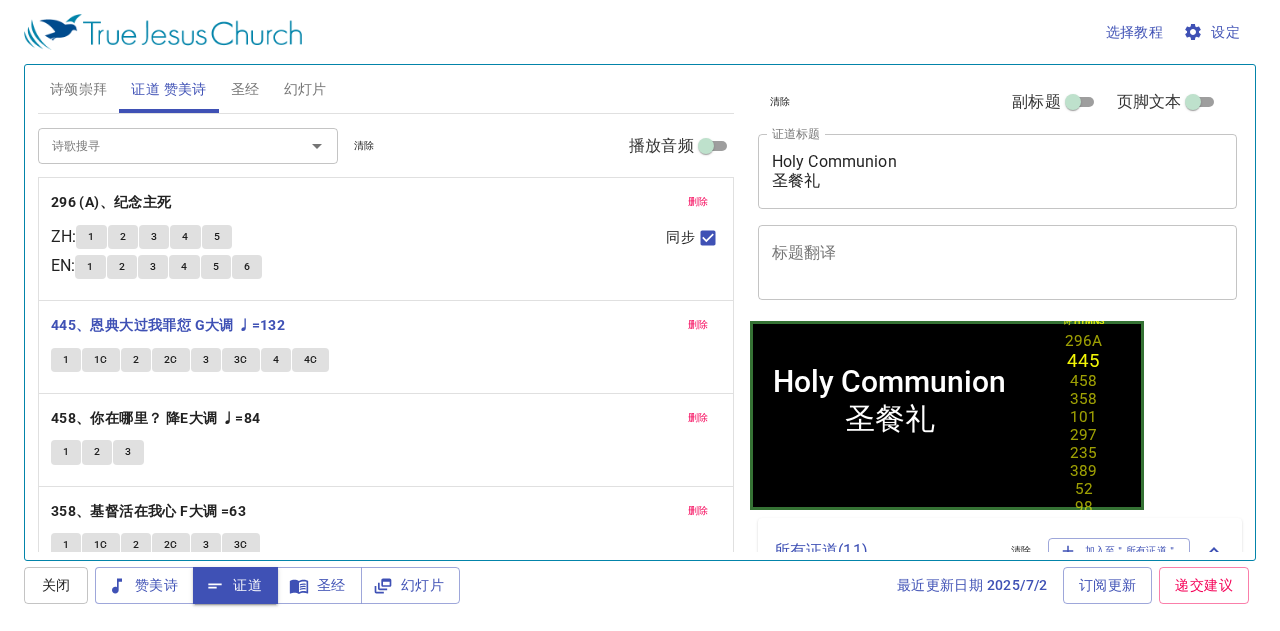 click on "1" at bounding box center (66, 360) 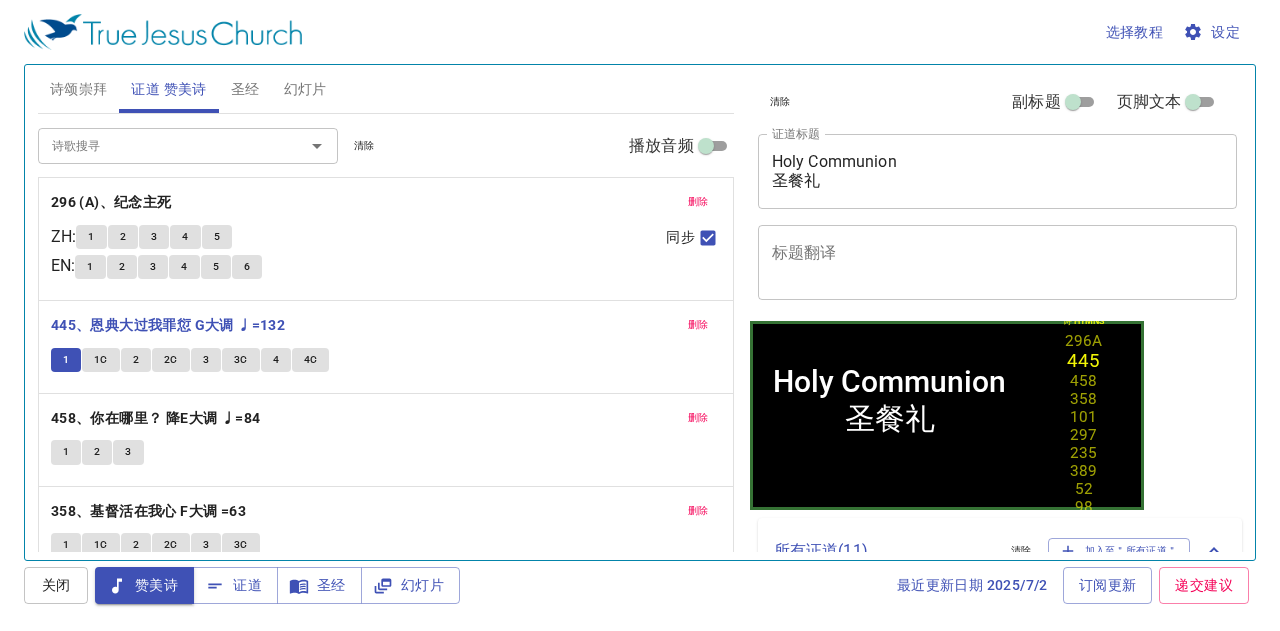 scroll, scrollTop: 886, scrollLeft: 0, axis: vertical 